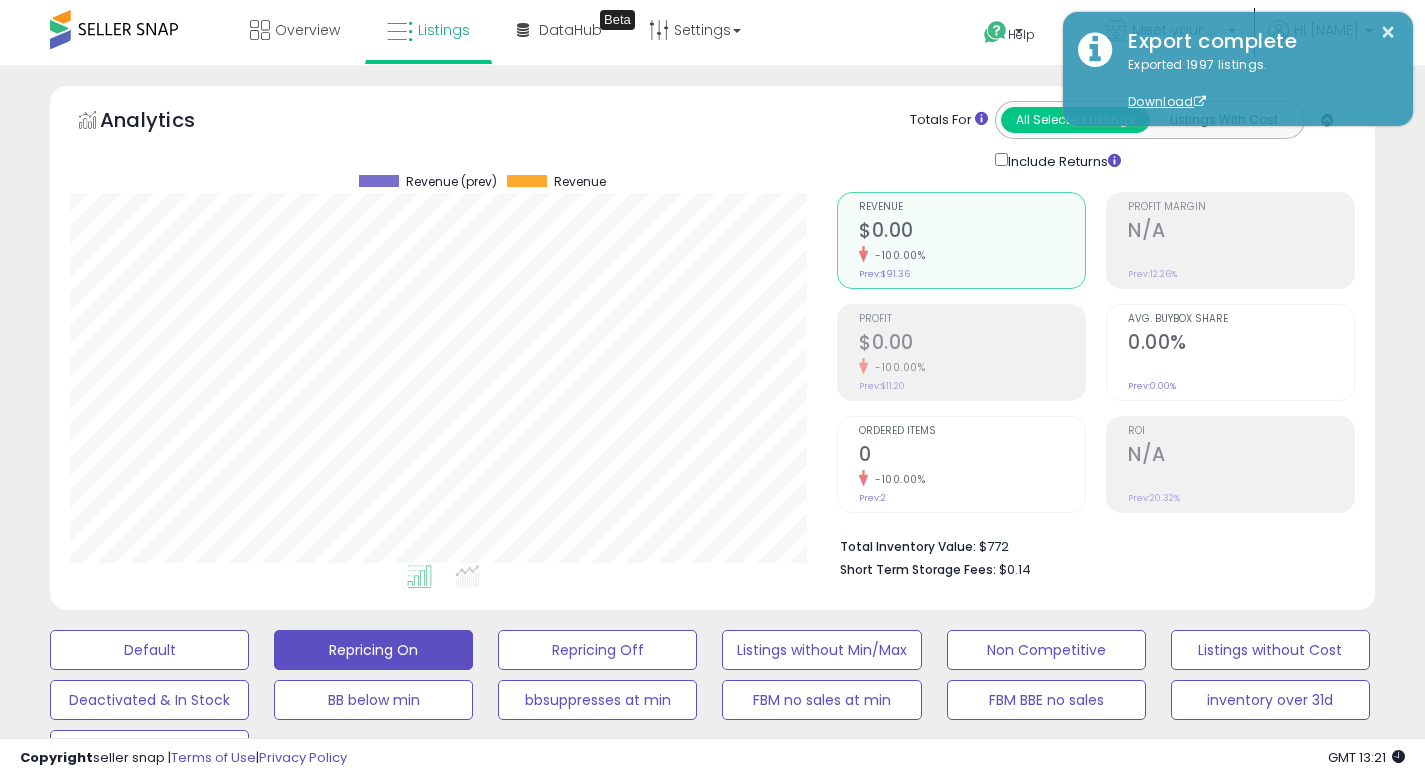 scroll, scrollTop: 625, scrollLeft: 0, axis: vertical 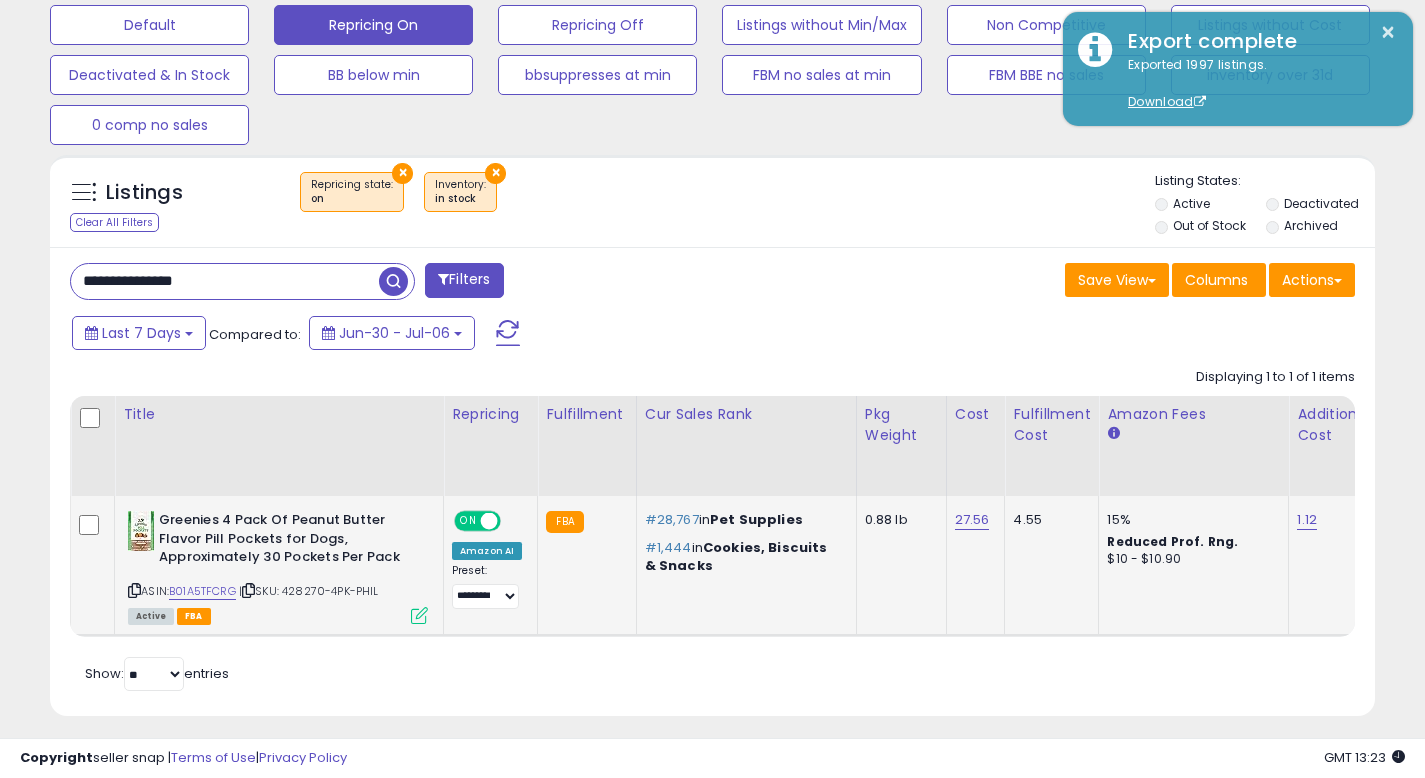 click at bounding box center (419, 615) 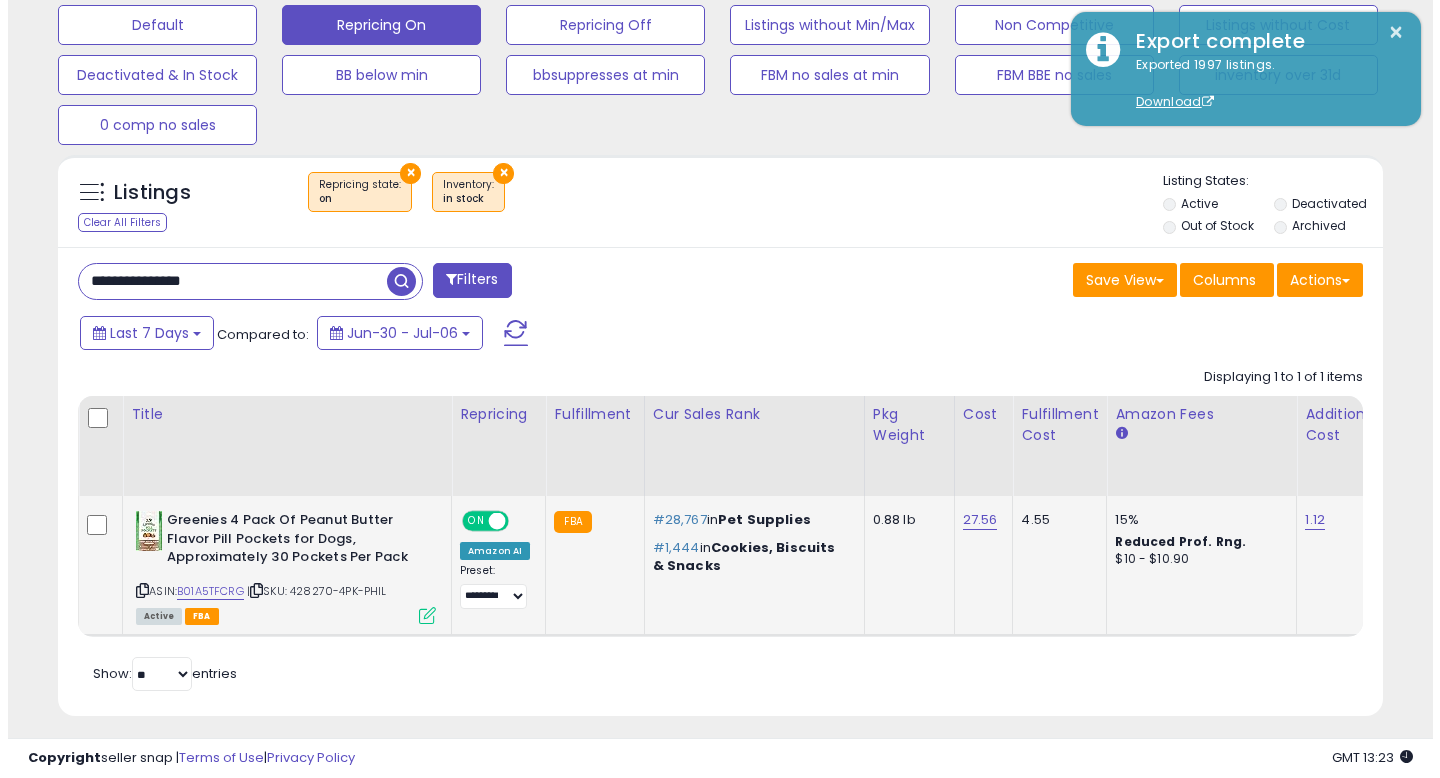 scroll, scrollTop: 999590, scrollLeft: 999224, axis: both 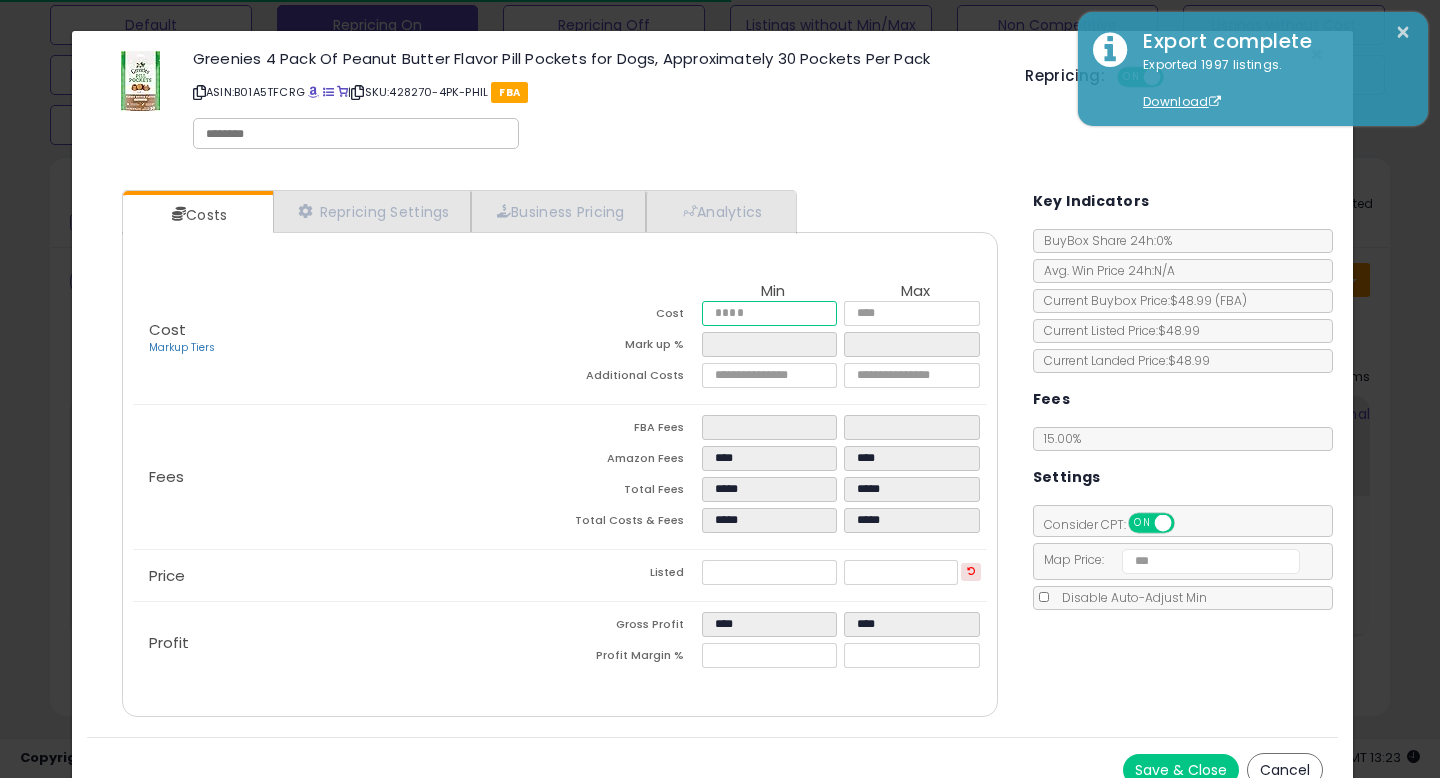 drag, startPoint x: 754, startPoint y: 311, endPoint x: 650, endPoint y: 307, distance: 104.0769 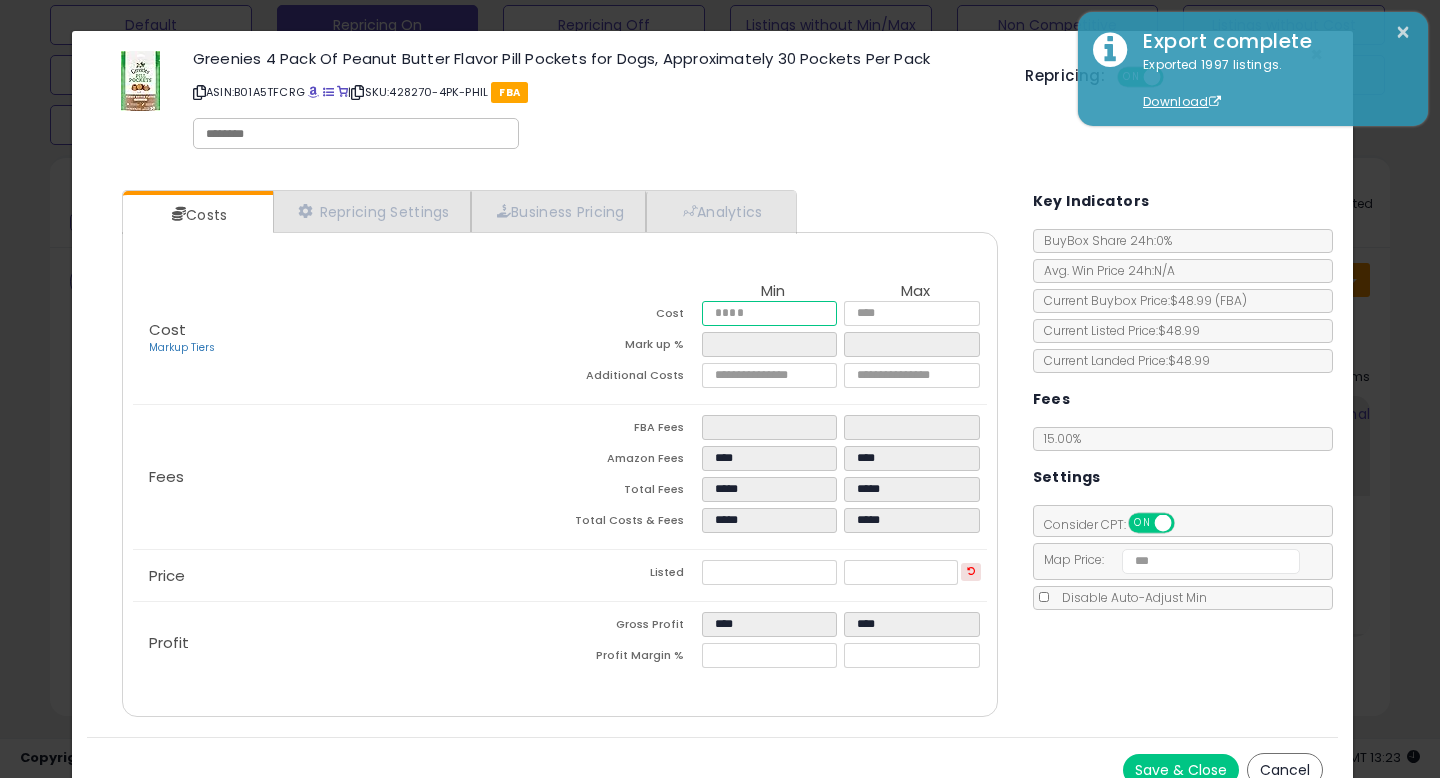 type on "*" 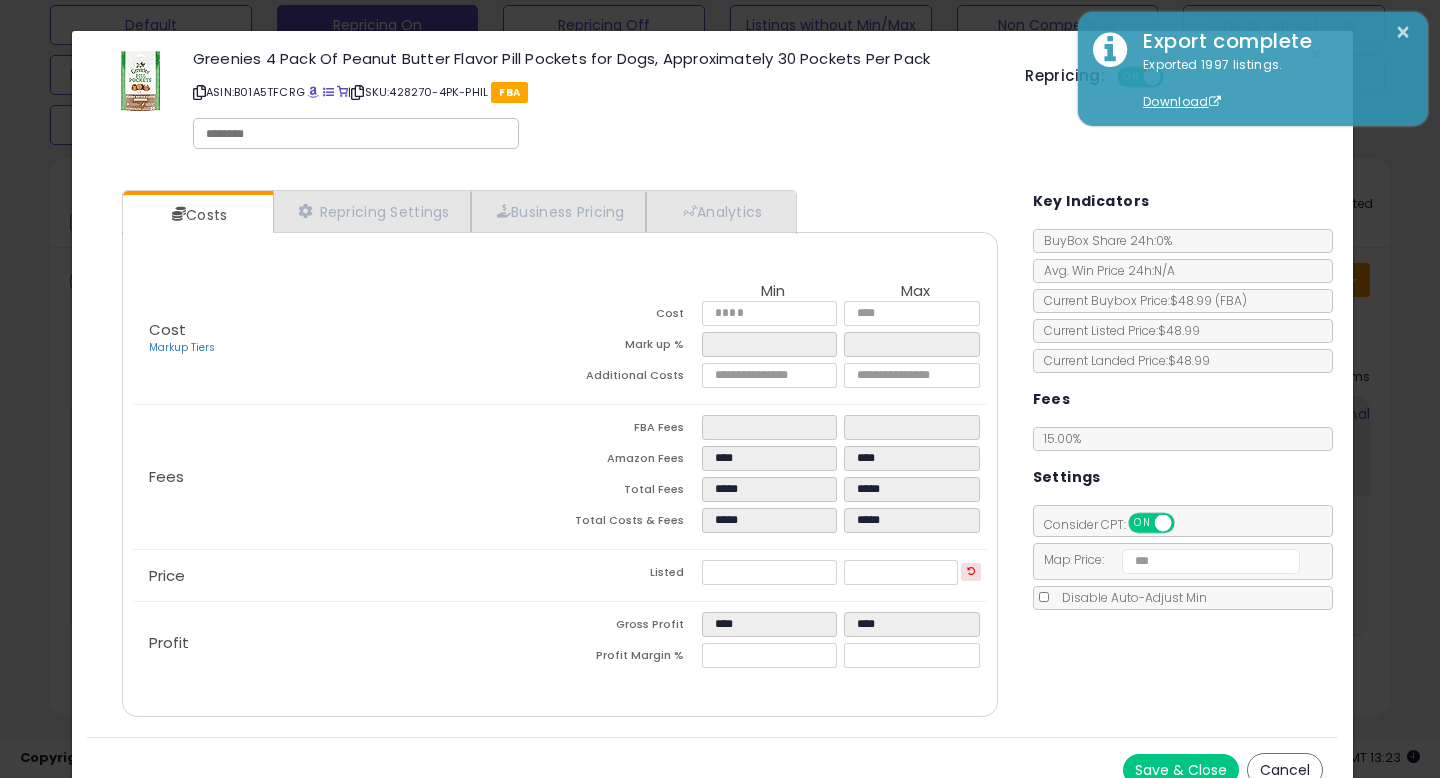type on "*****" 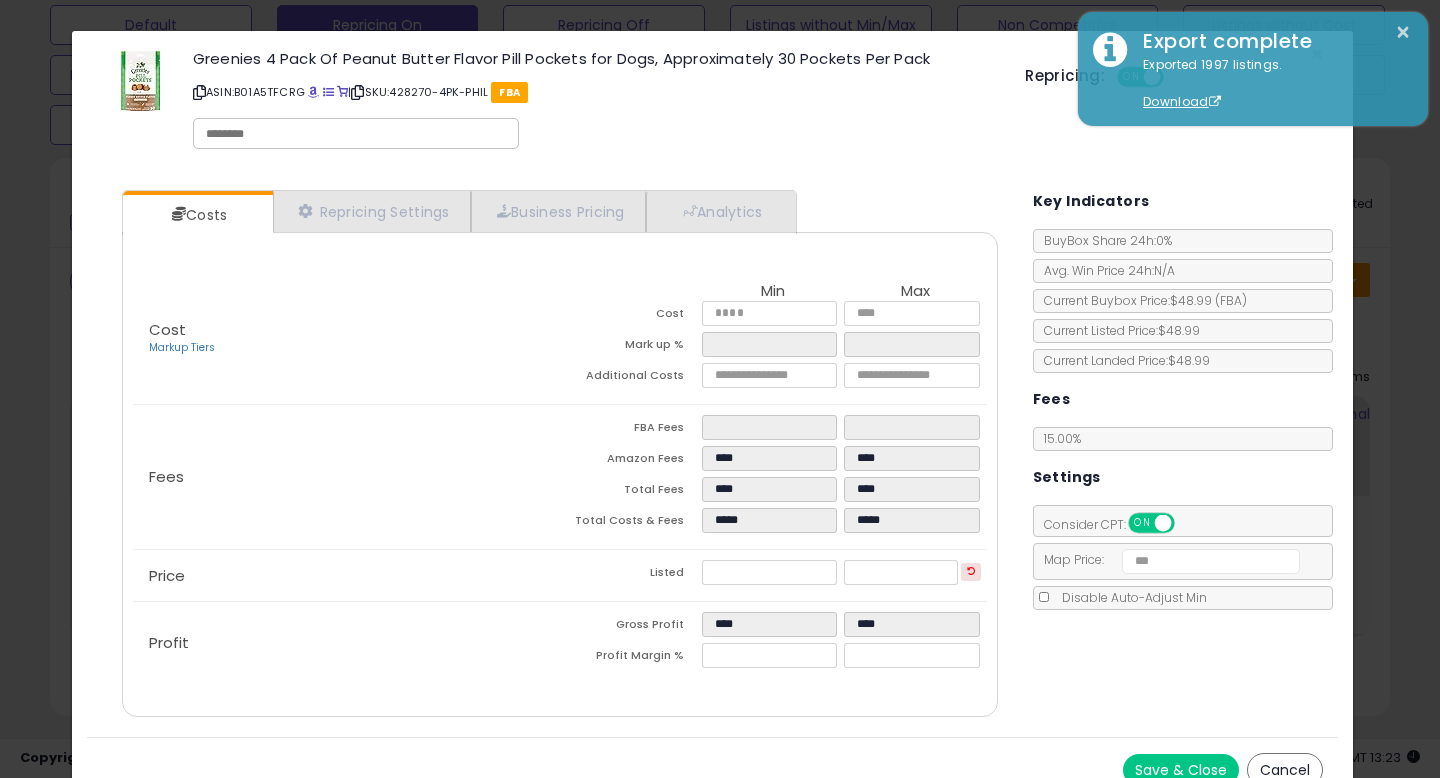 click on "Cost
Markup Tiers
Min
Max
Cost
*****
*****
Mark up %
*****
*****
Additional Costs
****
****
Fees" at bounding box center (559, 463) 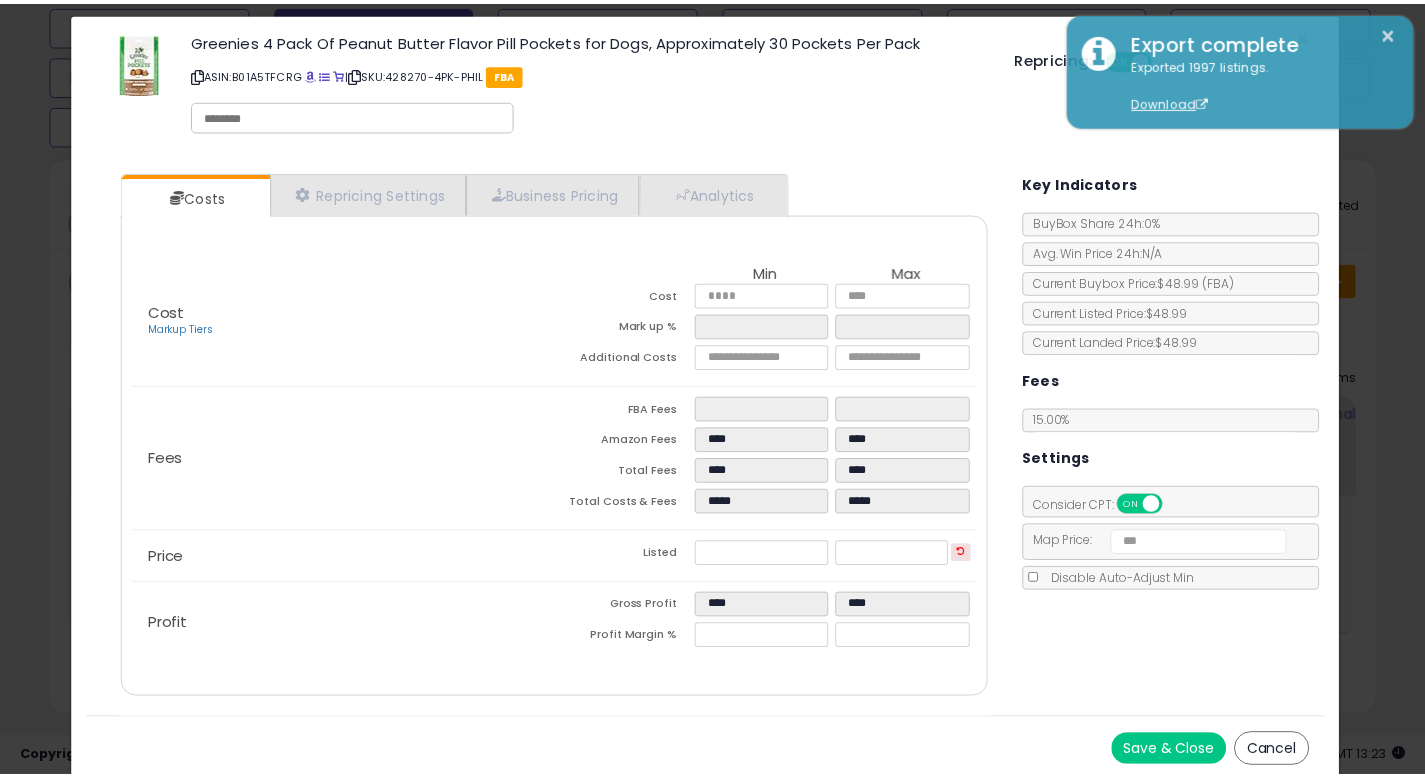 scroll, scrollTop: 0, scrollLeft: 0, axis: both 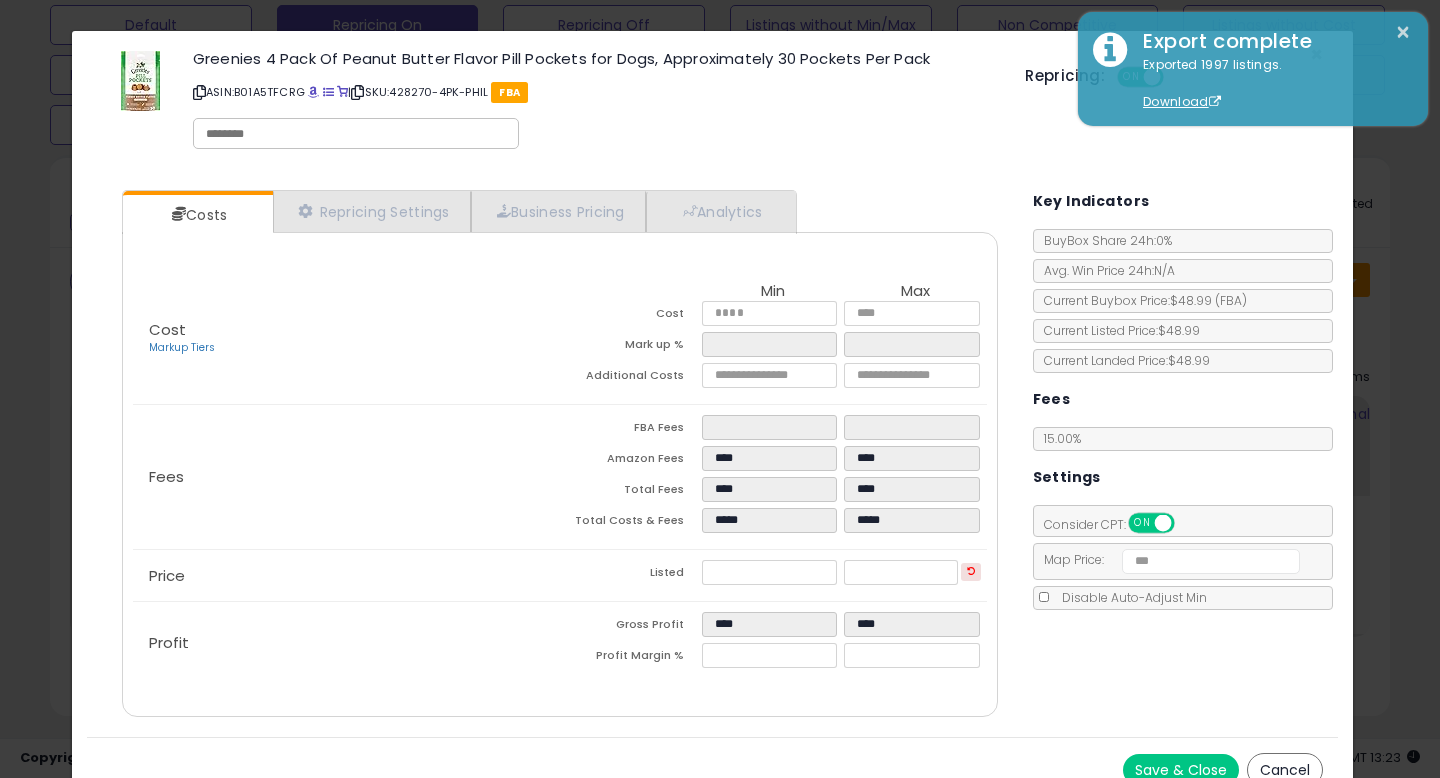 click on "Cancel" at bounding box center [1285, 770] 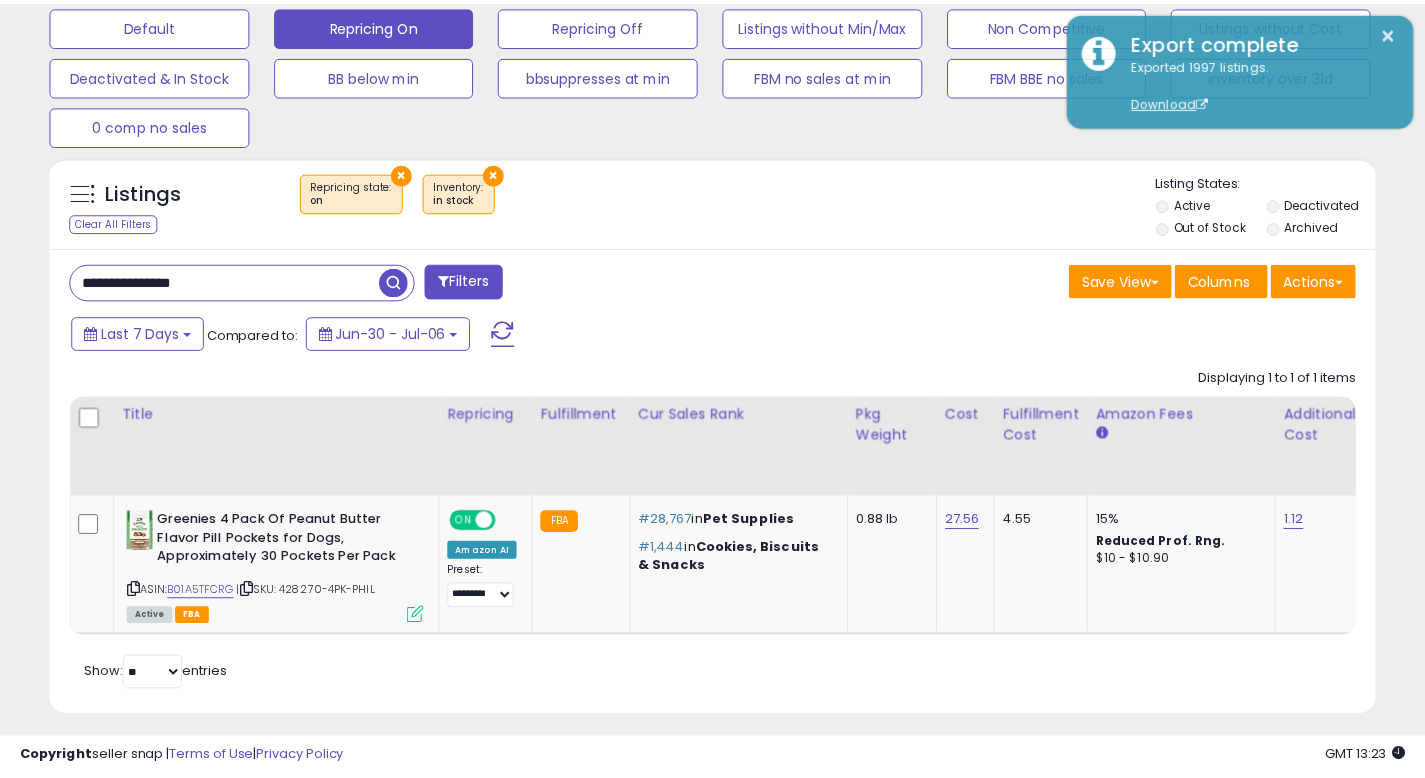 scroll, scrollTop: 410, scrollLeft: 767, axis: both 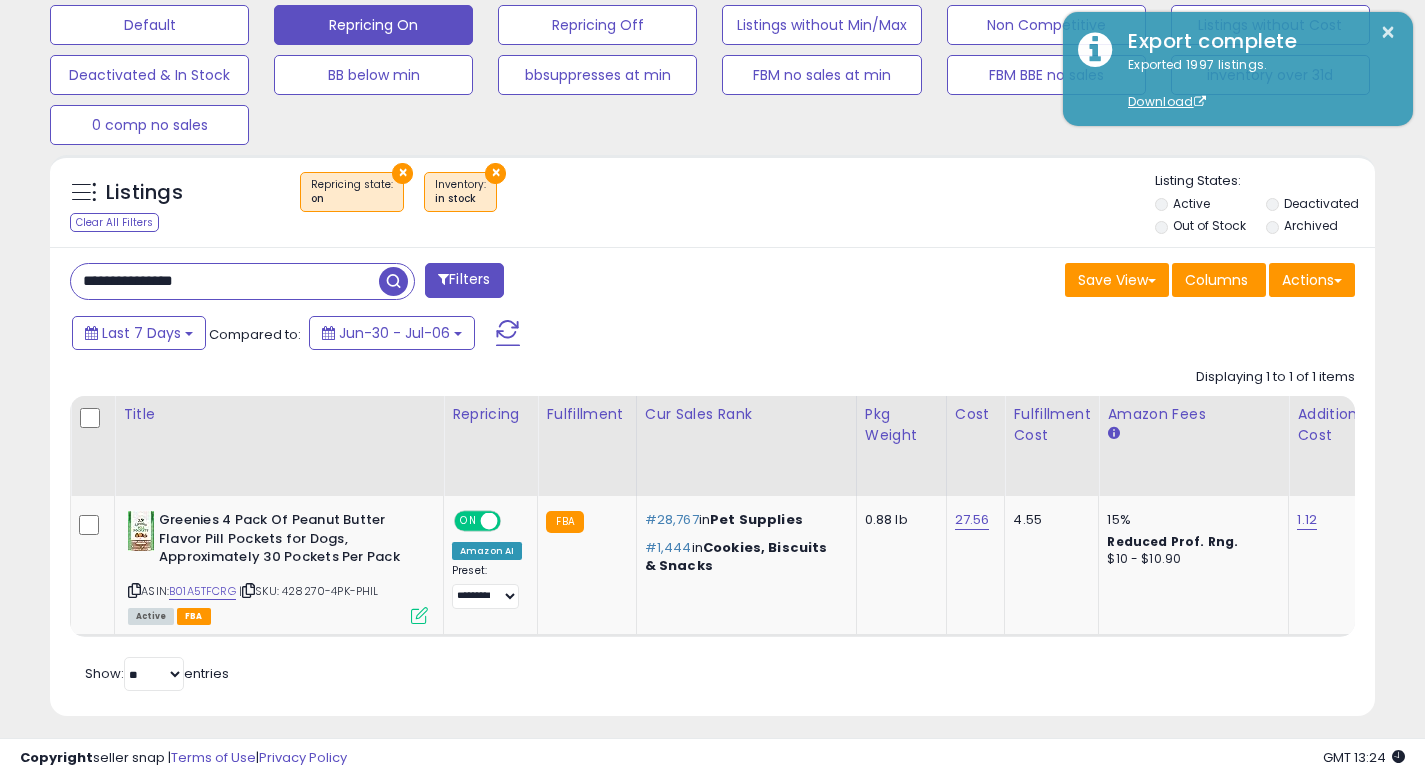 click on "**********" at bounding box center [712, 482] 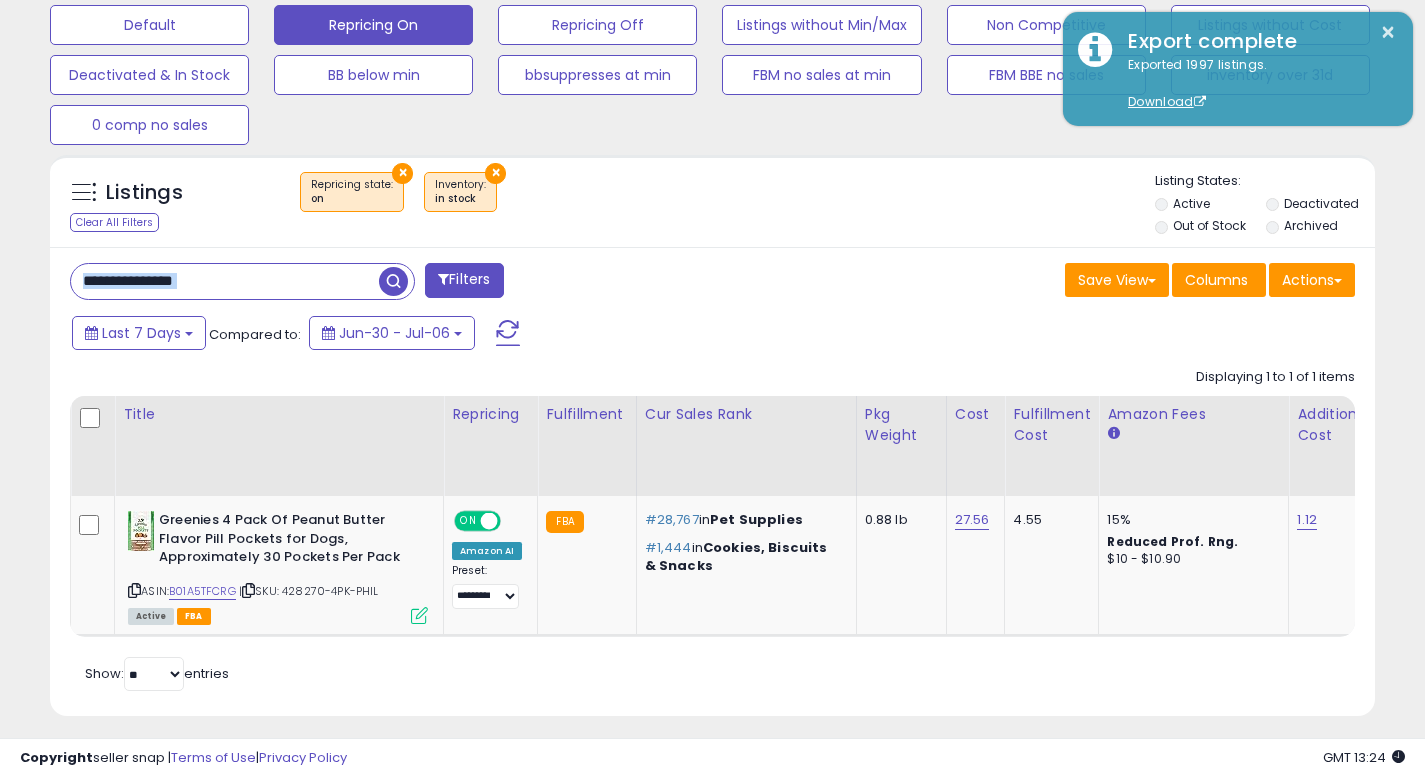 click on "**********" at bounding box center [225, 281] 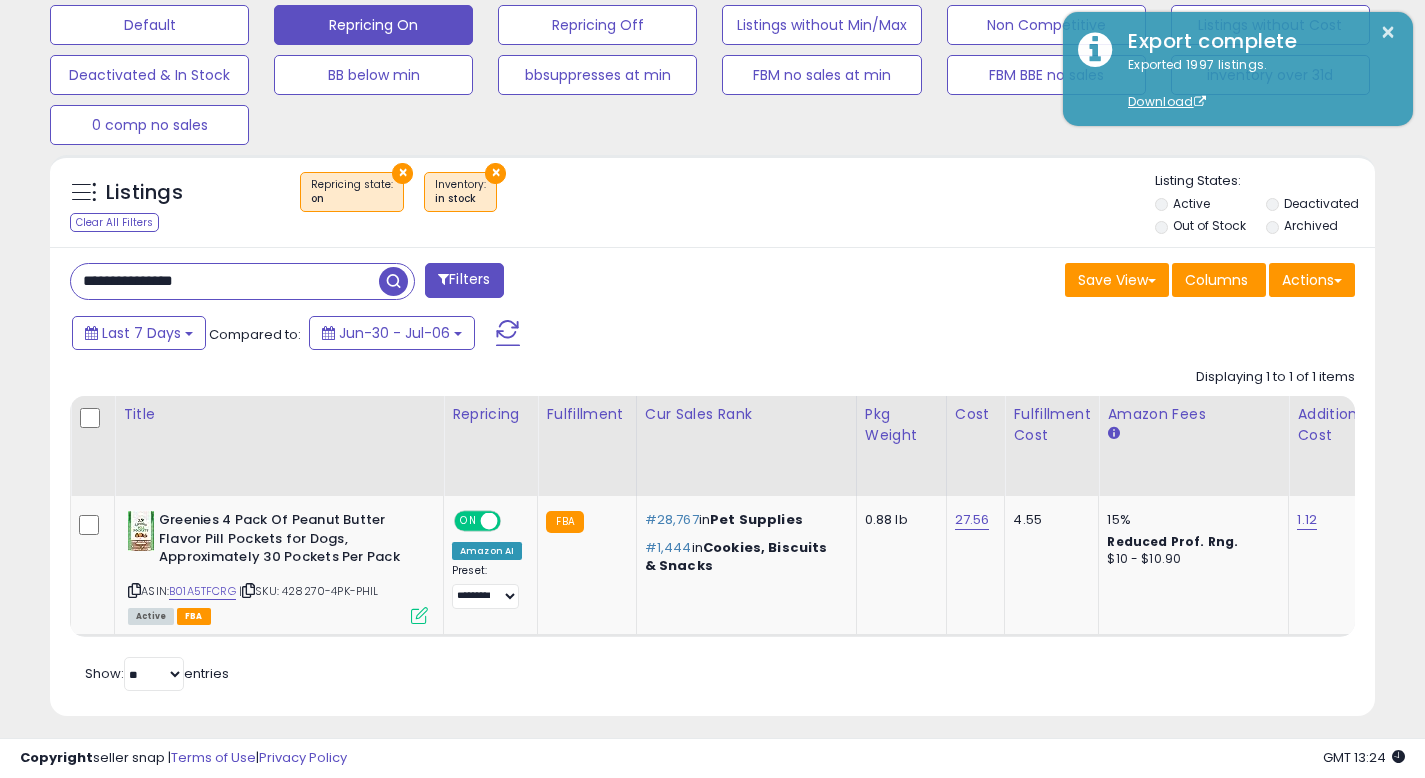 click on "**********" at bounding box center [225, 281] 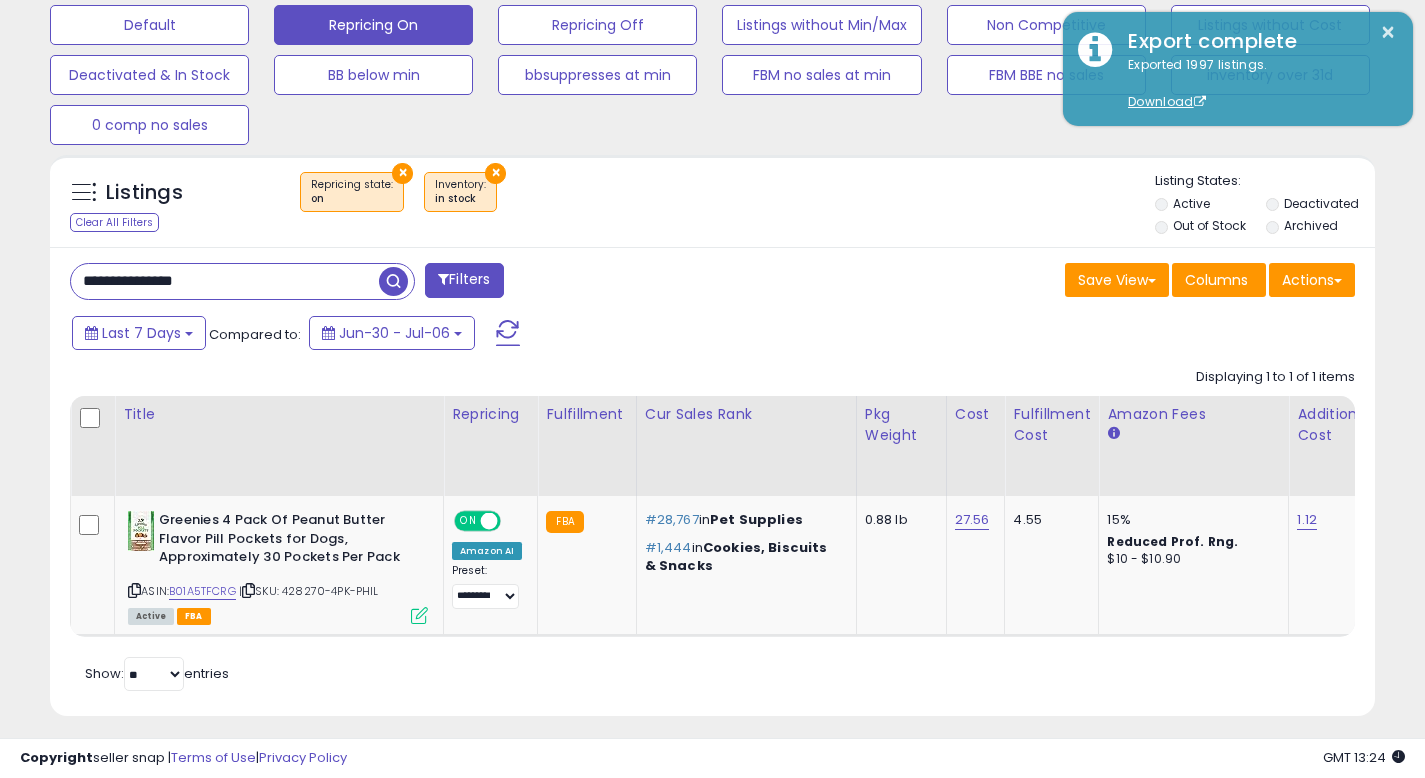 click on "**********" at bounding box center [225, 281] 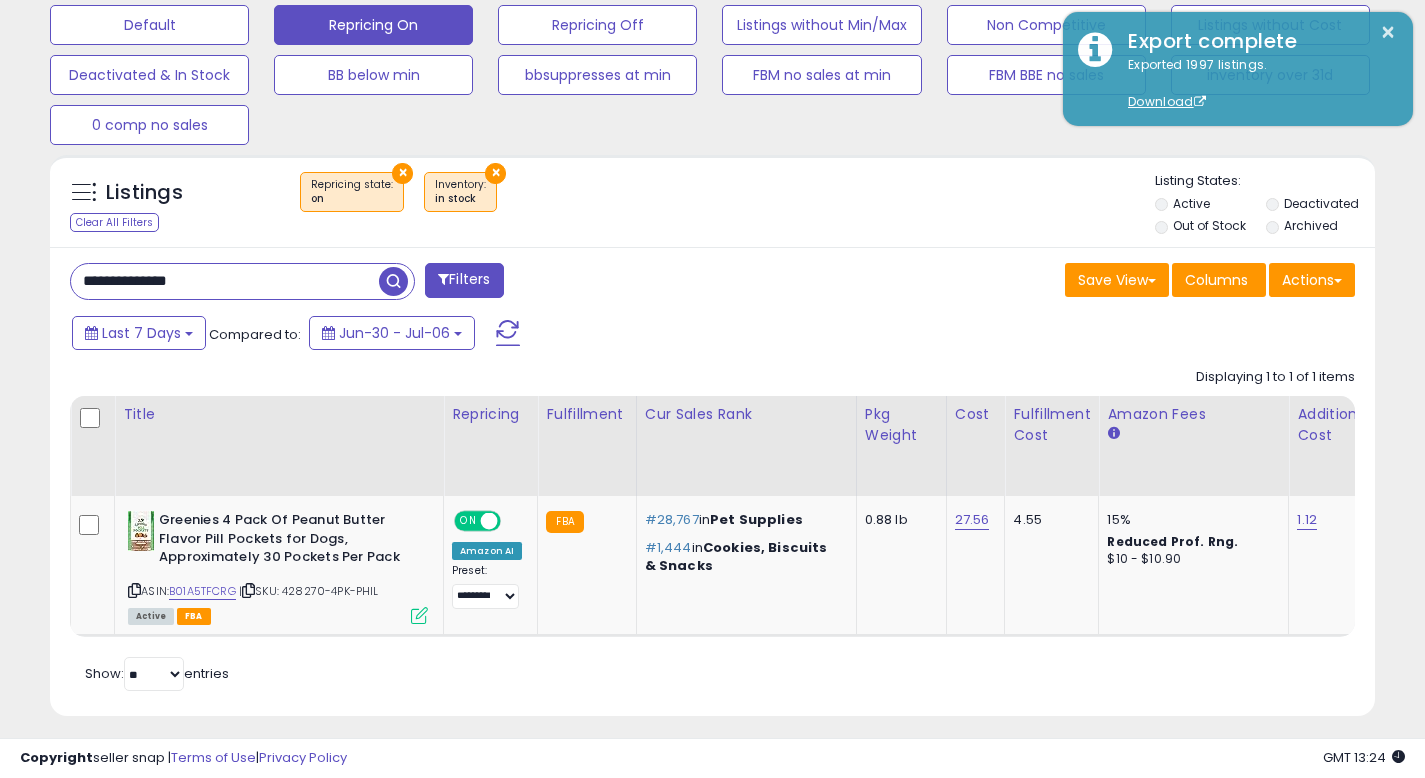 type on "**********" 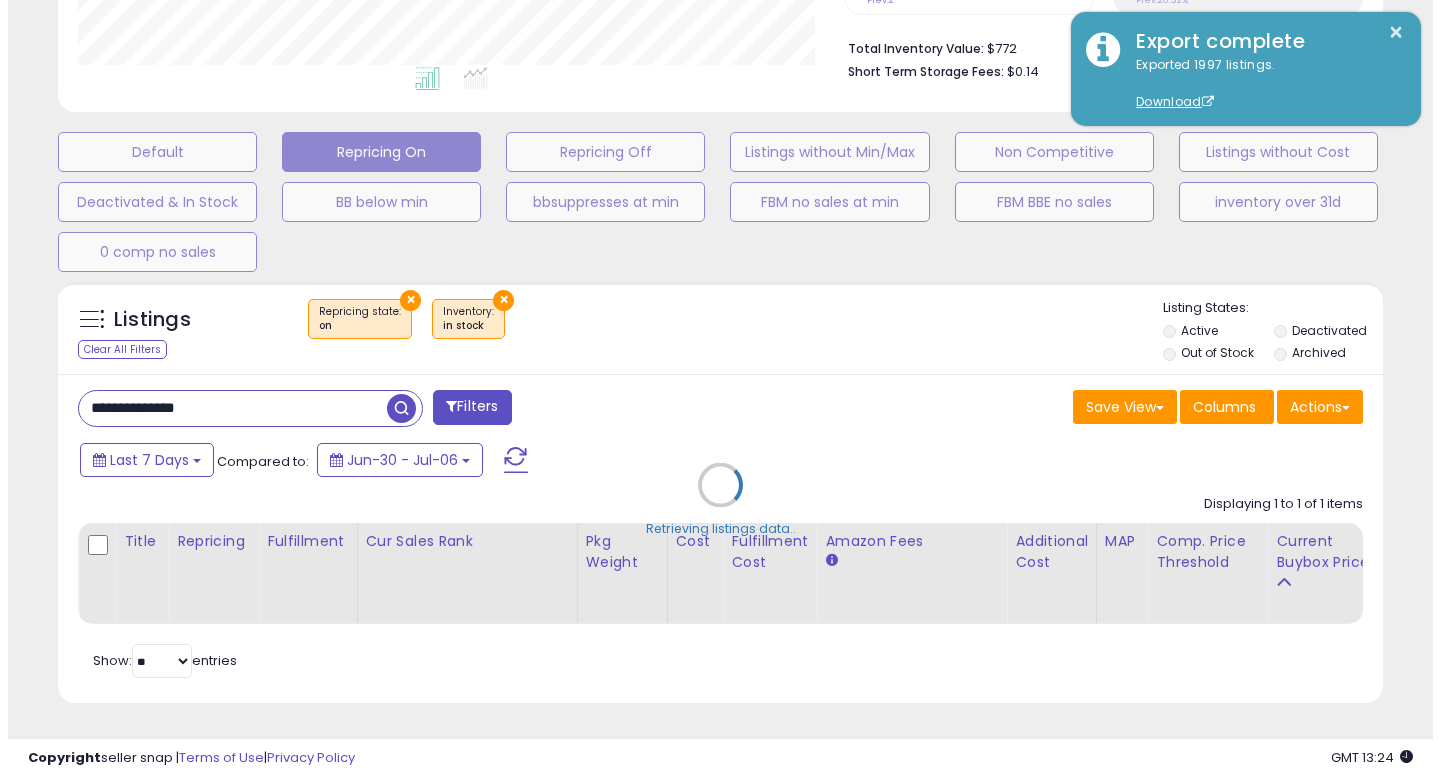 scroll, scrollTop: 513, scrollLeft: 0, axis: vertical 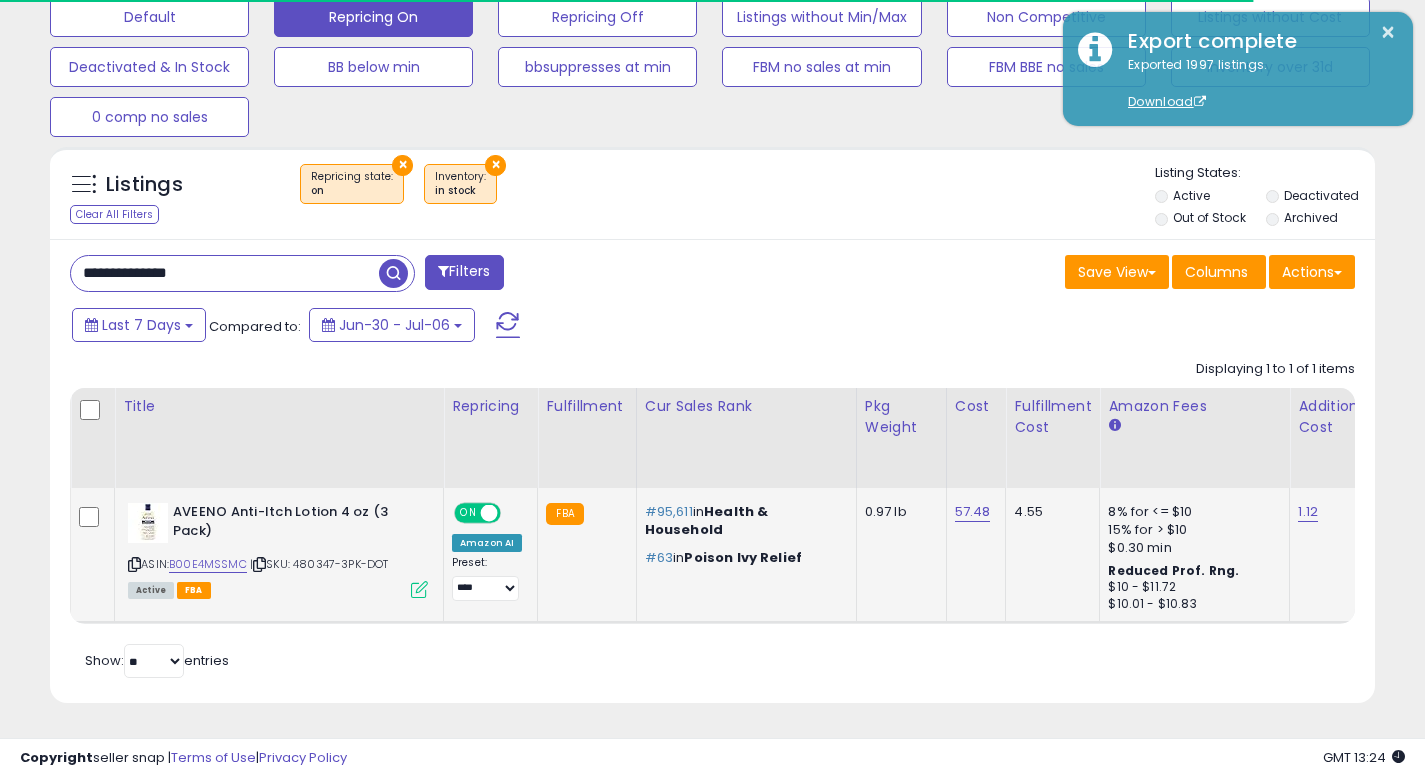 click at bounding box center [419, 589] 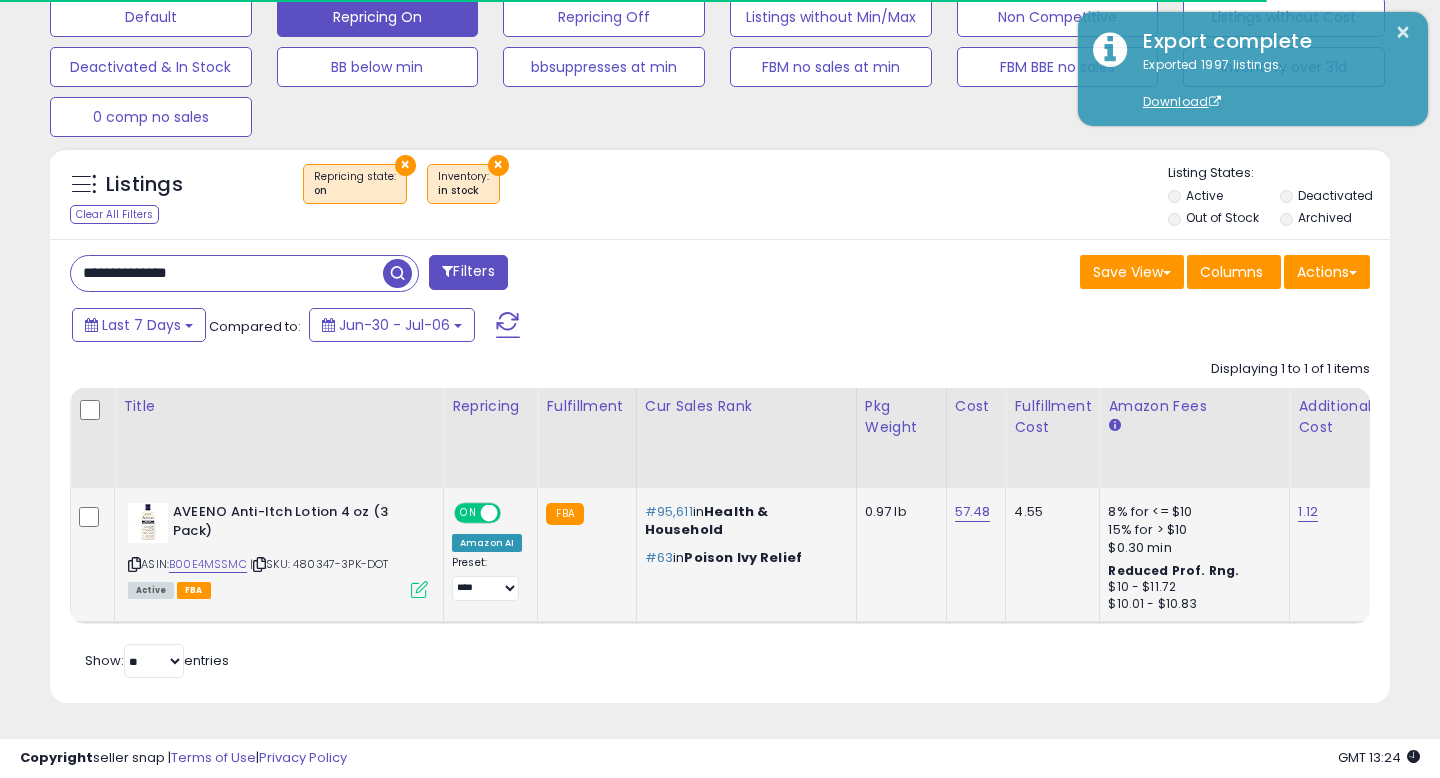 scroll, scrollTop: 999590, scrollLeft: 999224, axis: both 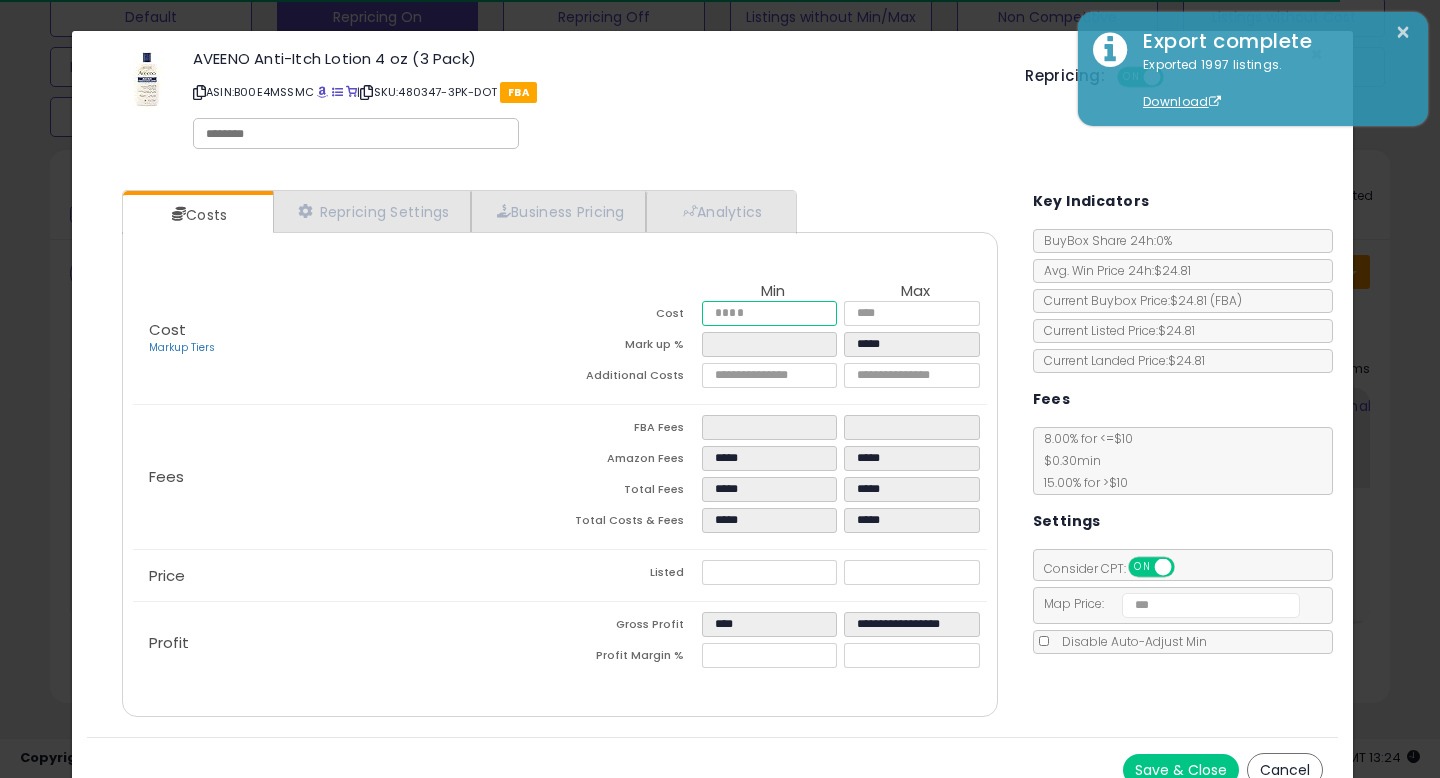 drag, startPoint x: 751, startPoint y: 319, endPoint x: 668, endPoint y: 314, distance: 83.15047 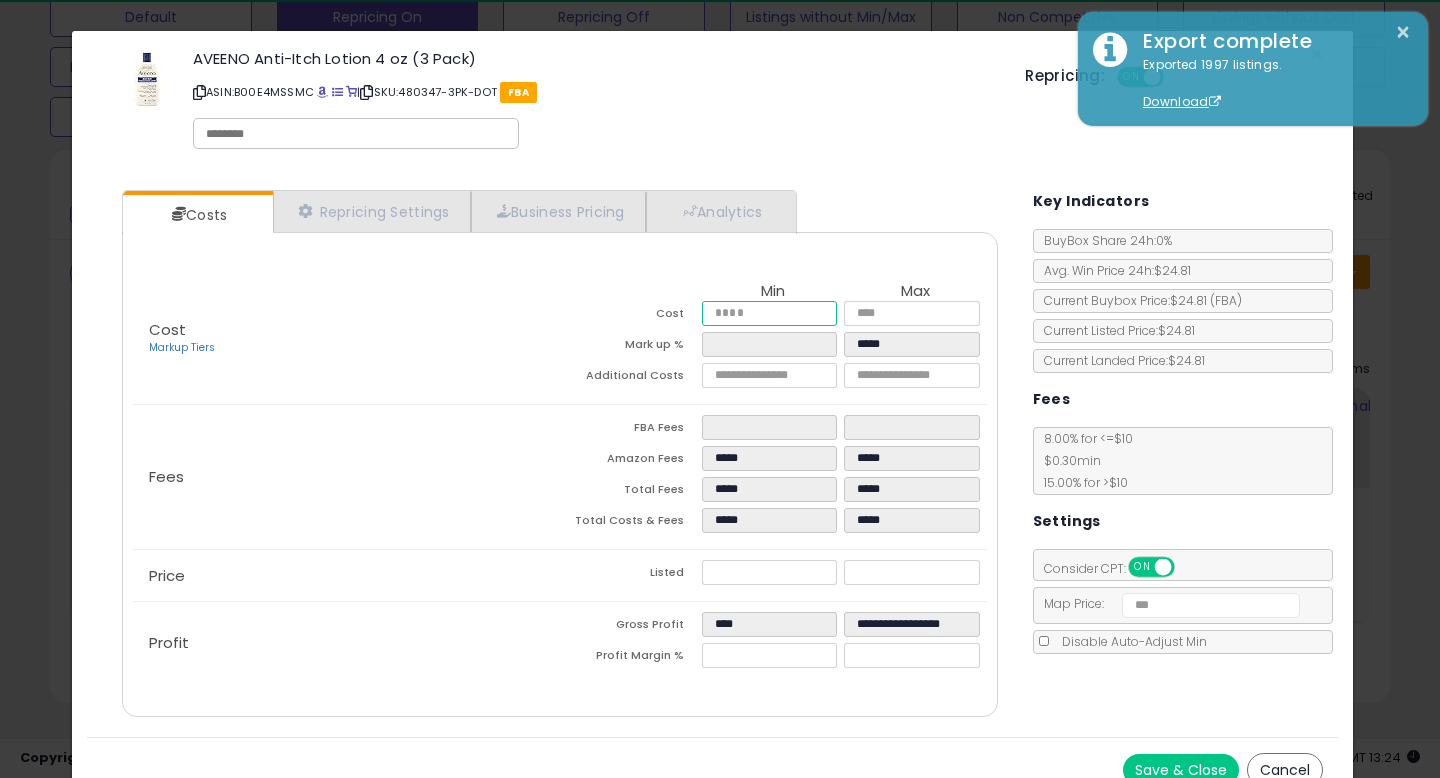 type on "*" 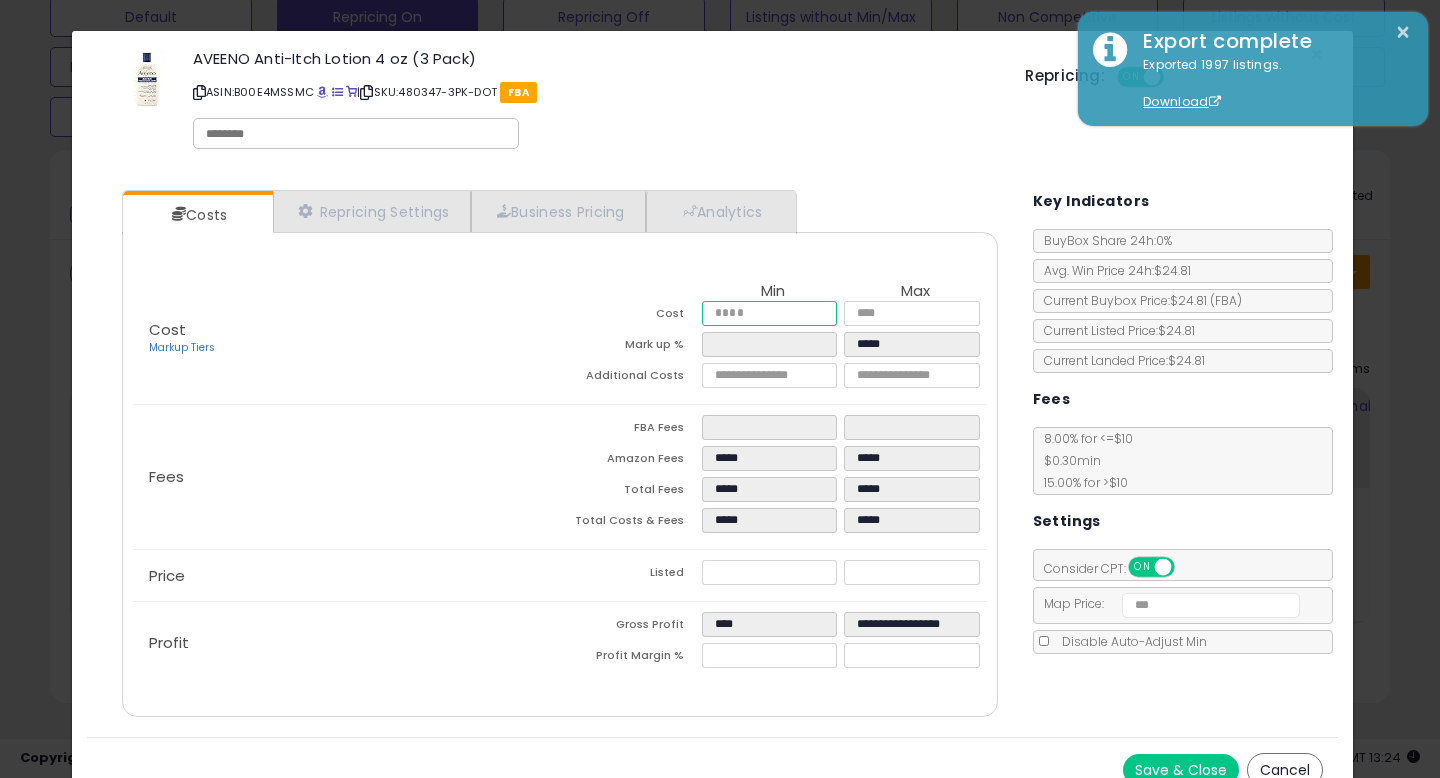 type on "****" 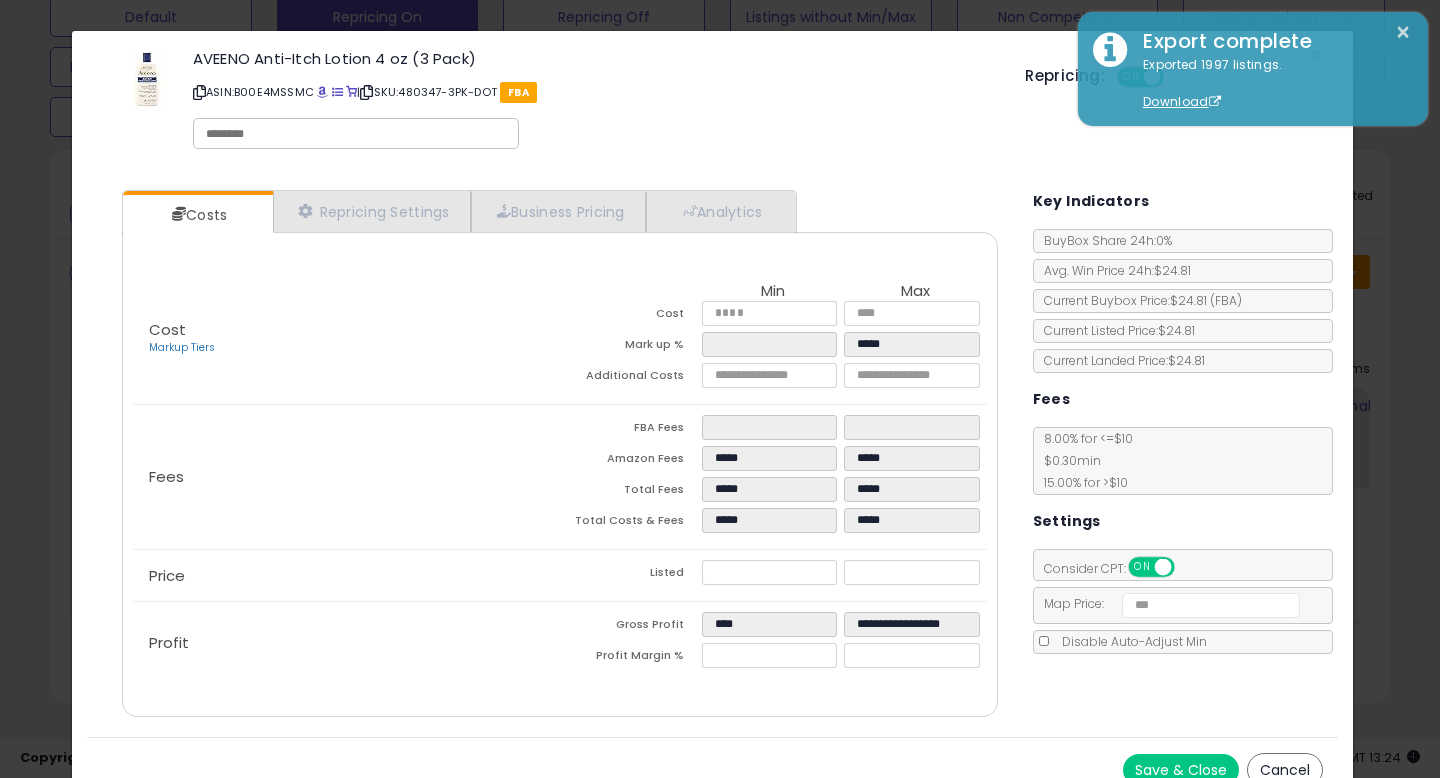 type on "*****" 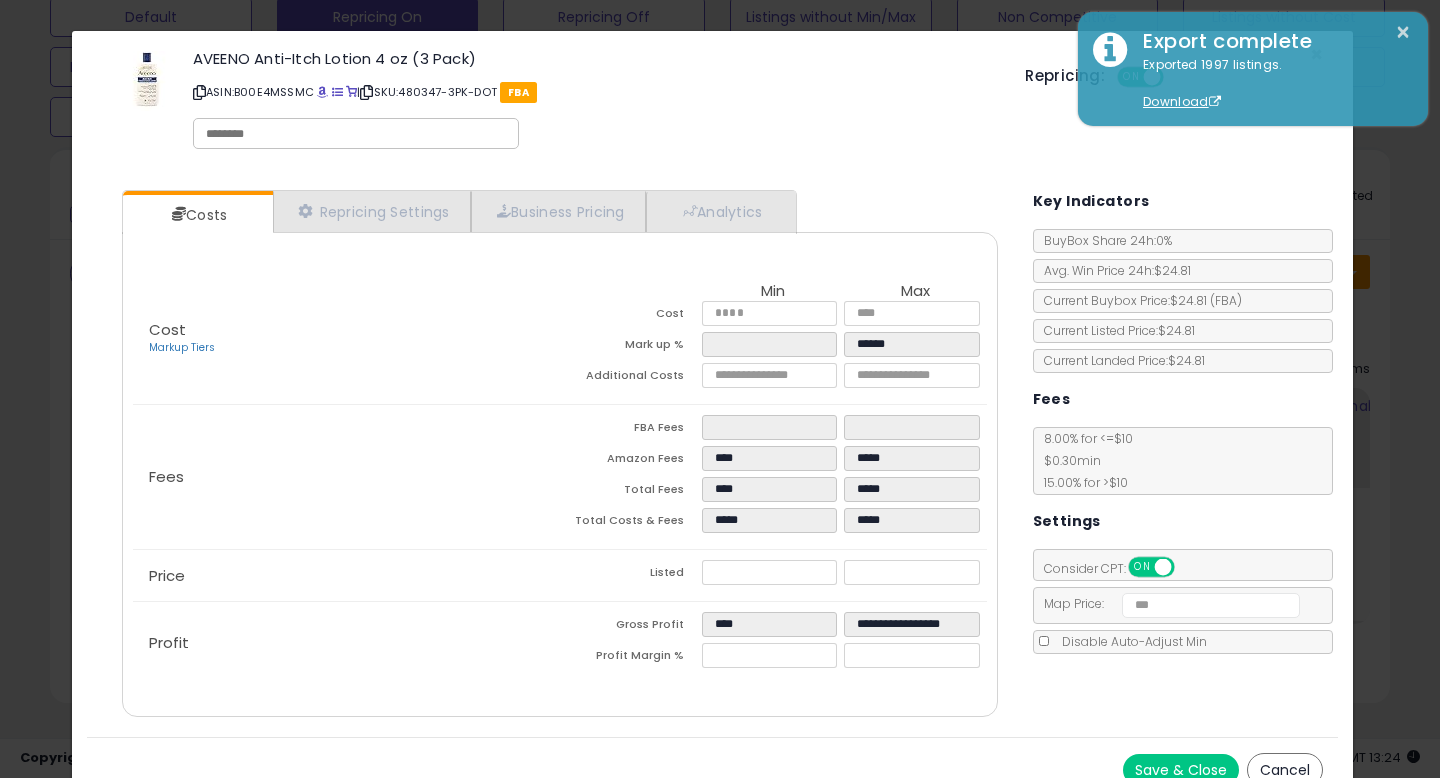 click on "Cost
Markup Tiers
Min
Max
Cost
*****
*****
Mark up %
*****
******
Additional Costs
****
****" at bounding box center [559, 463] 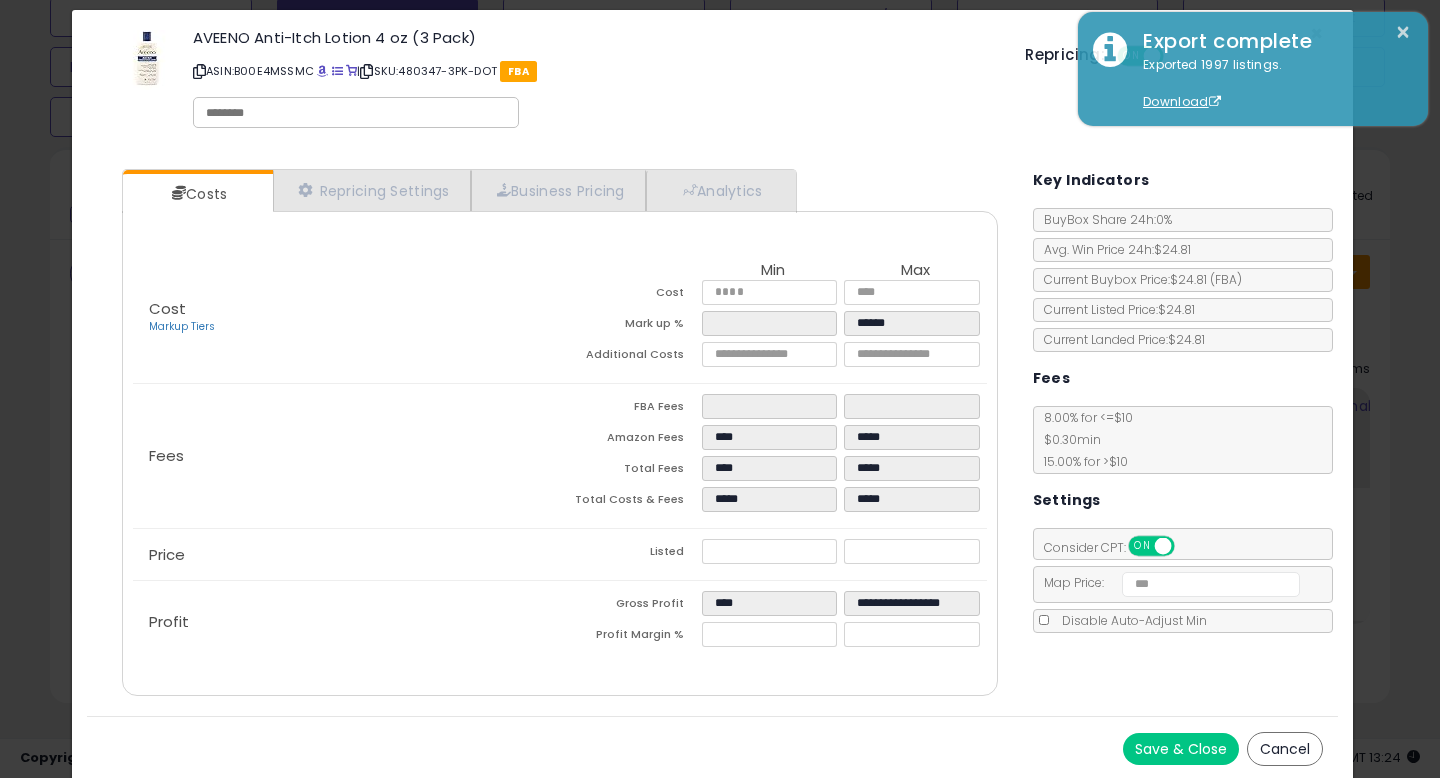scroll, scrollTop: 23, scrollLeft: 0, axis: vertical 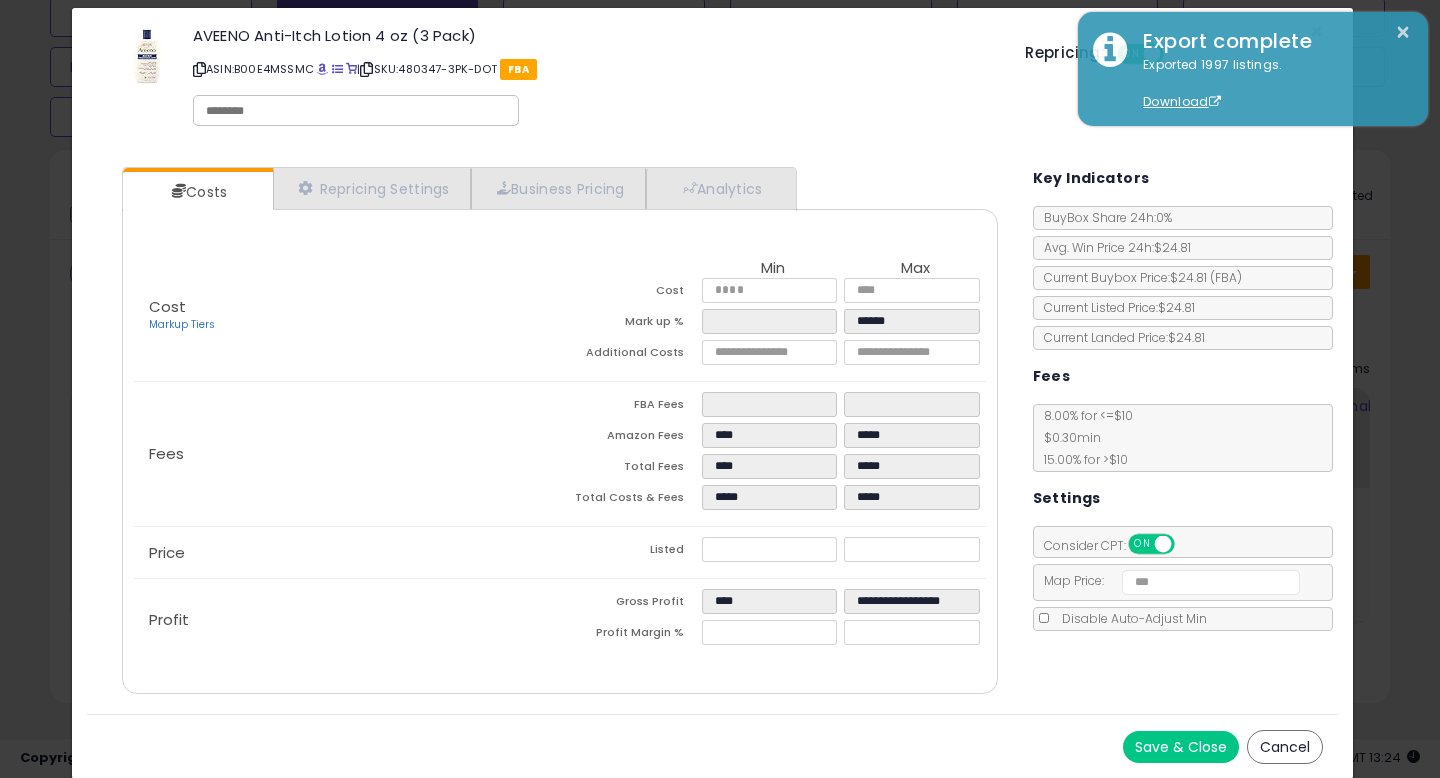 click on "Save & Close" at bounding box center (1181, 747) 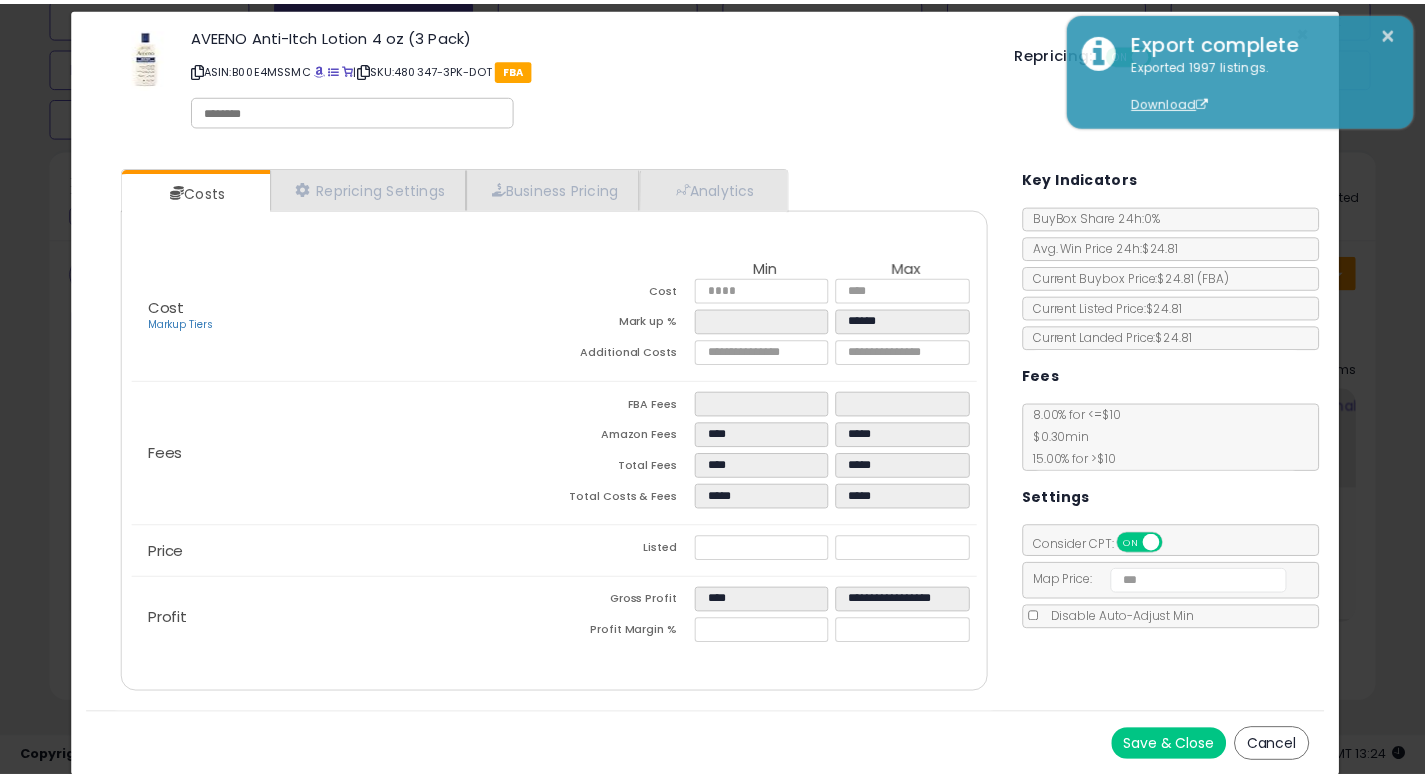 scroll, scrollTop: 0, scrollLeft: 0, axis: both 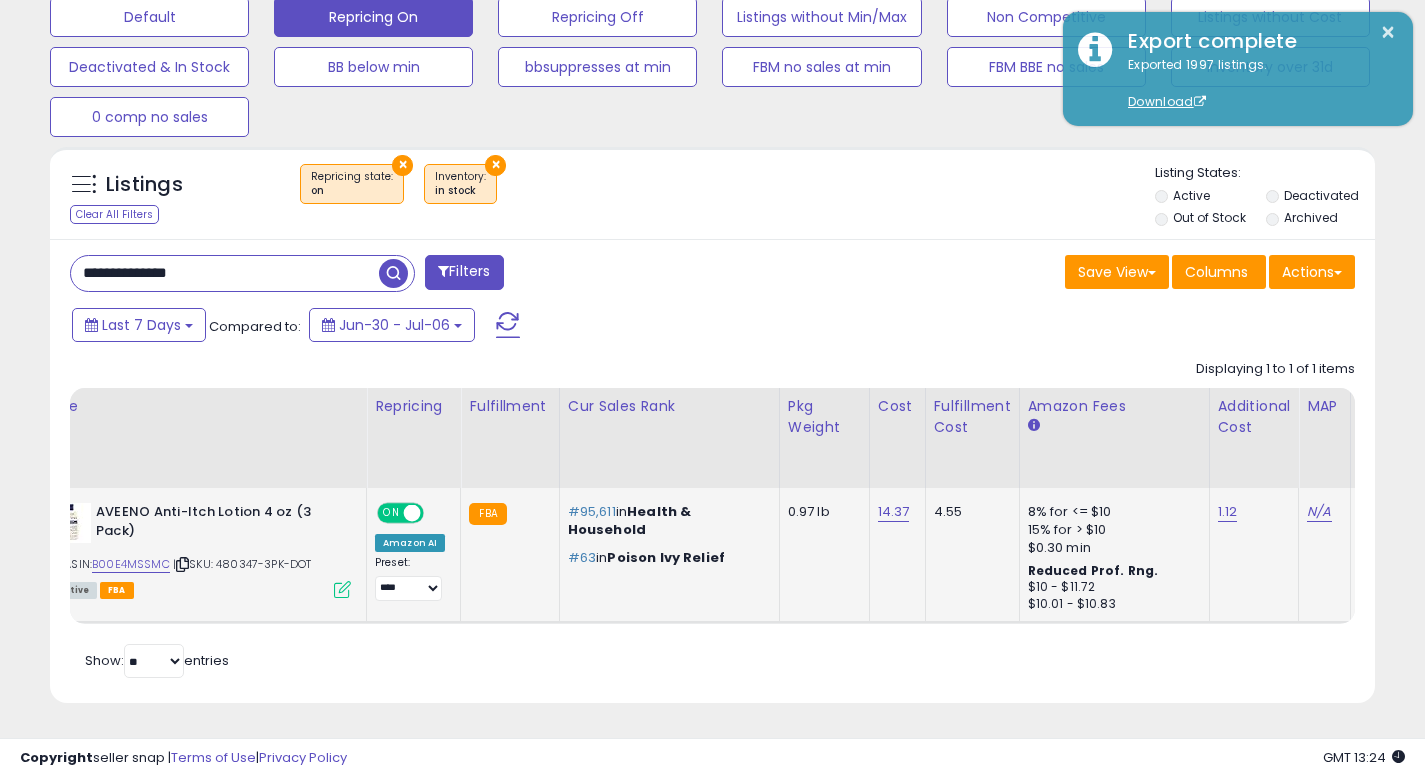 click at bounding box center (342, 589) 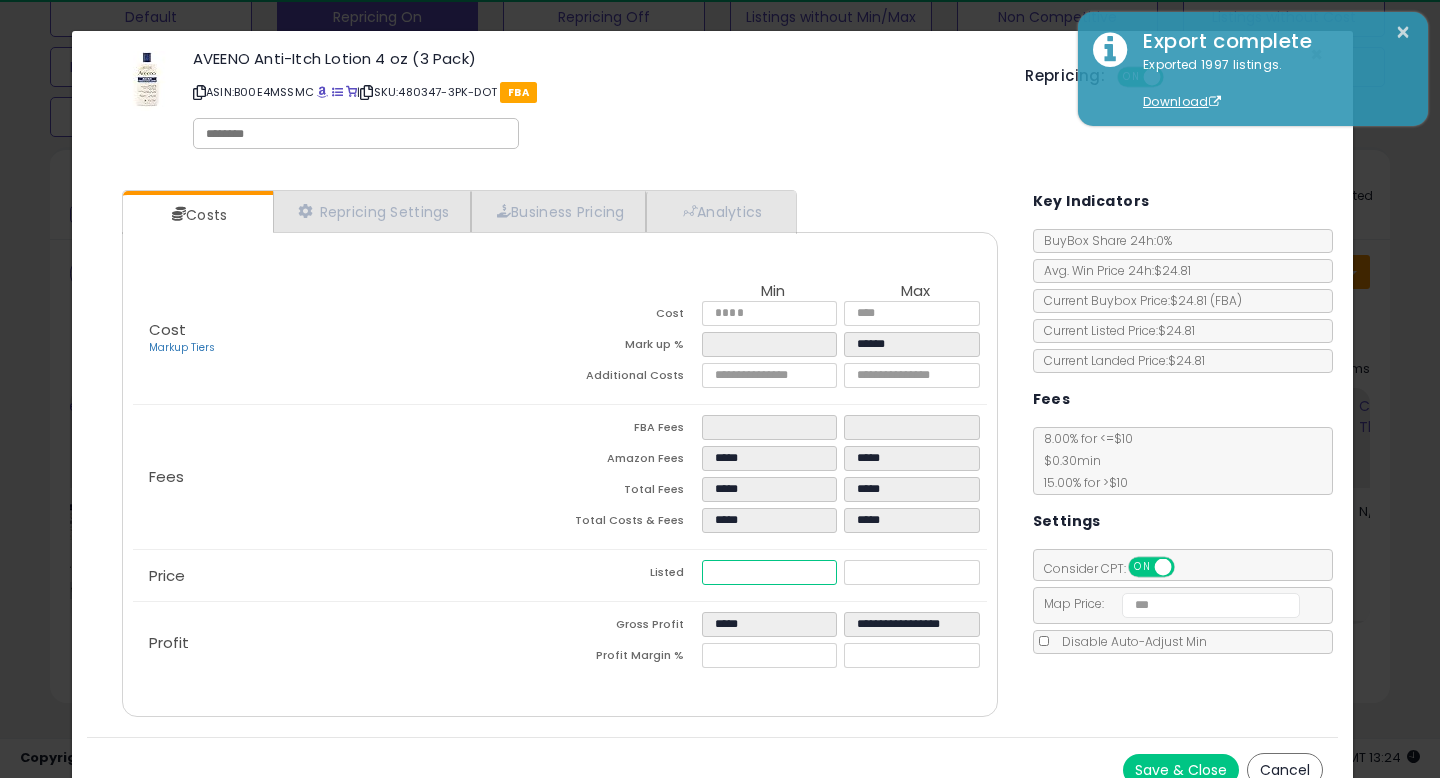 drag, startPoint x: 682, startPoint y: 569, endPoint x: 660, endPoint y: 568, distance: 22.022715 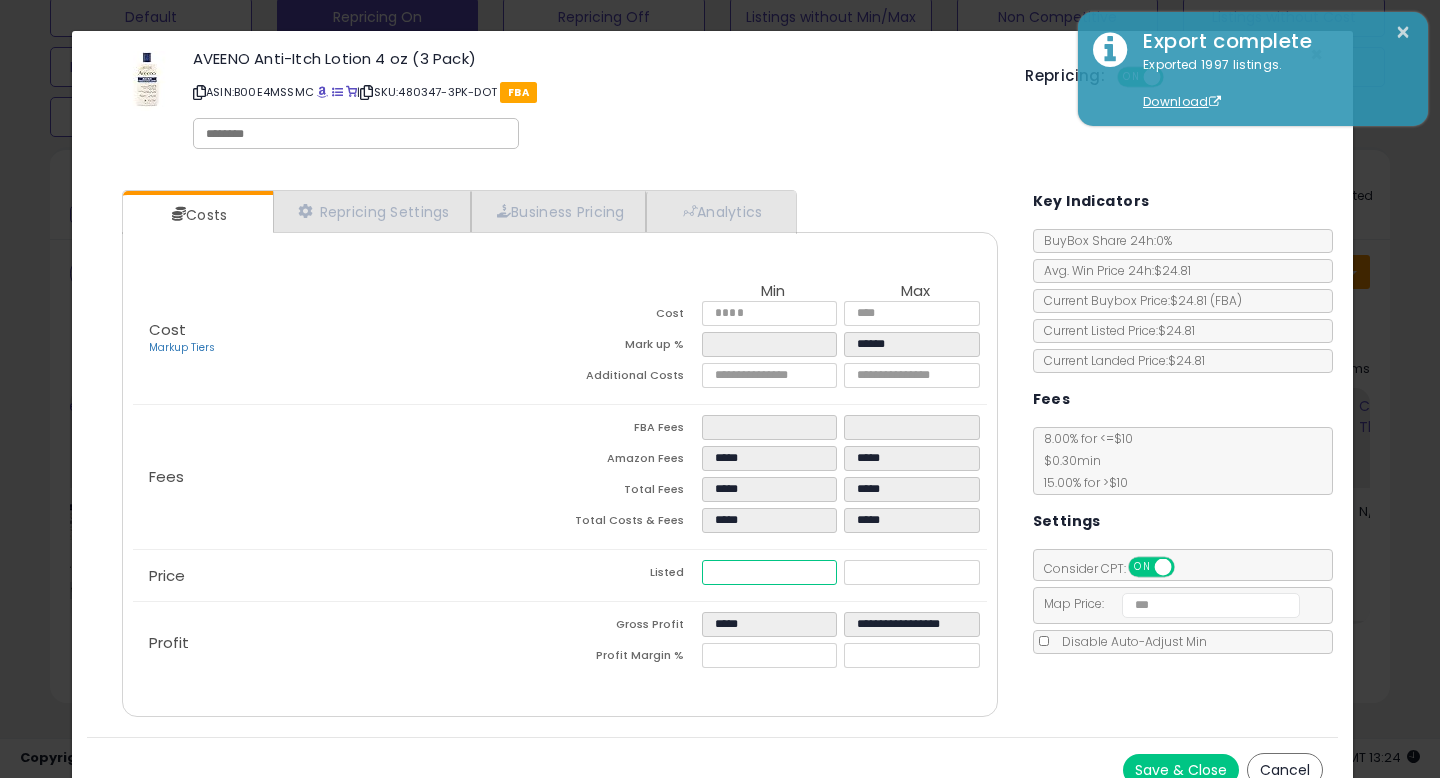 type on "****" 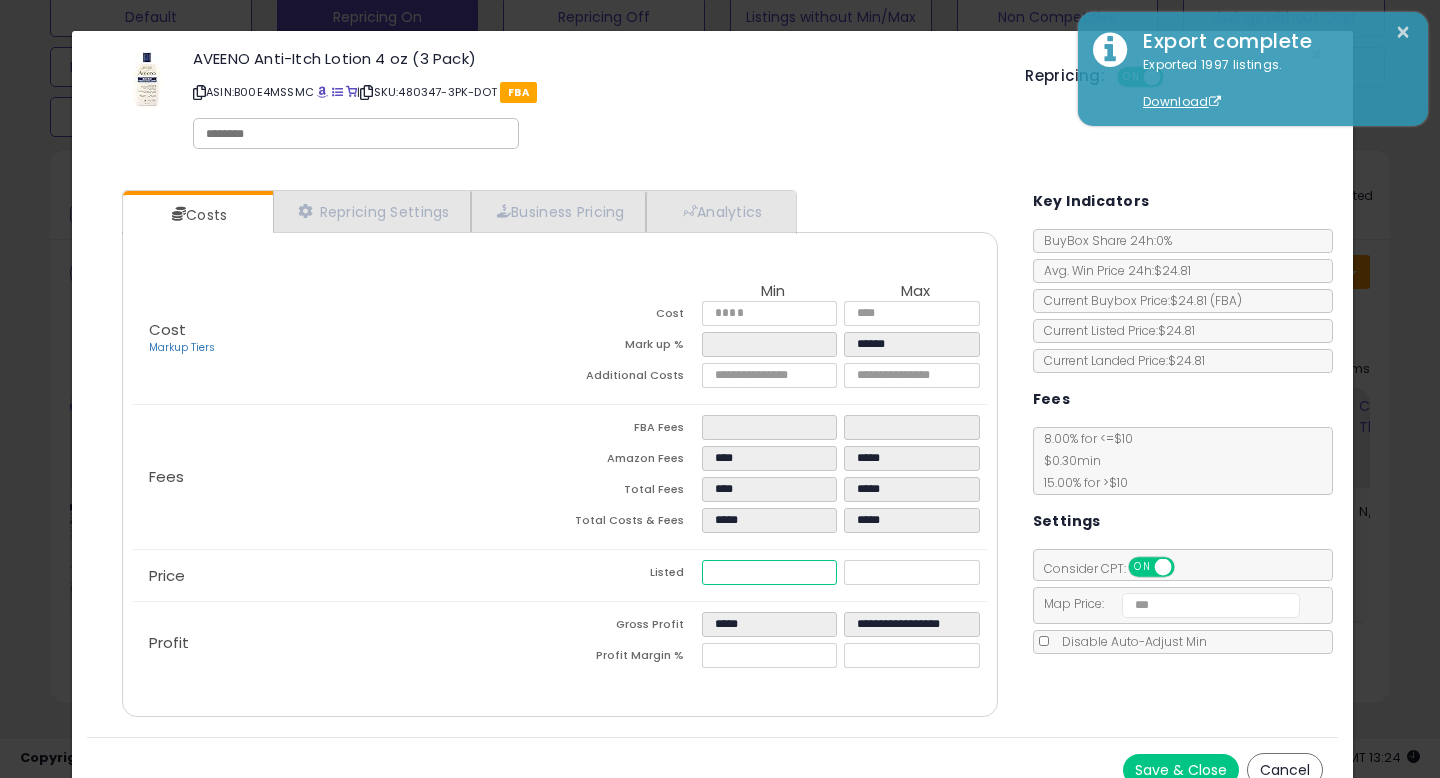 type on "****" 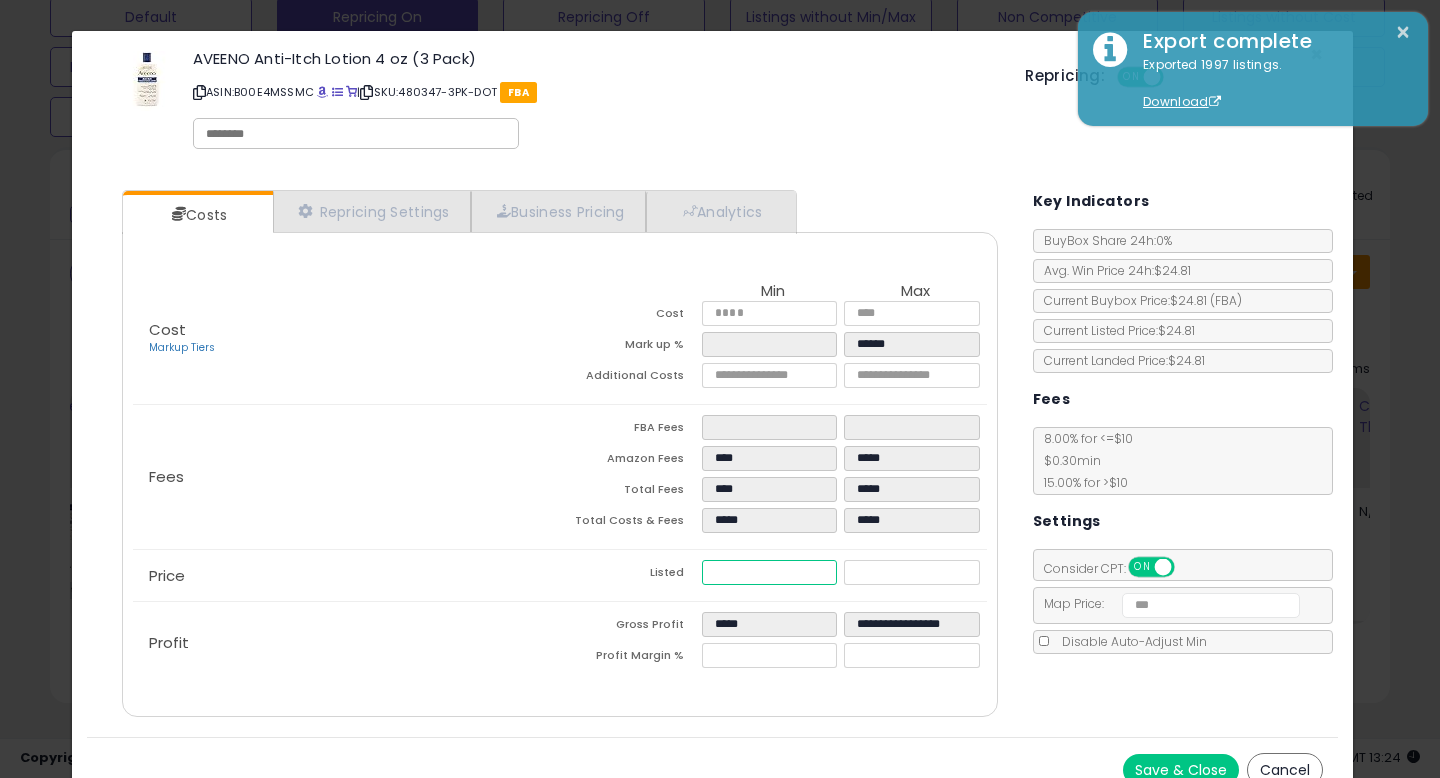 type on "*****" 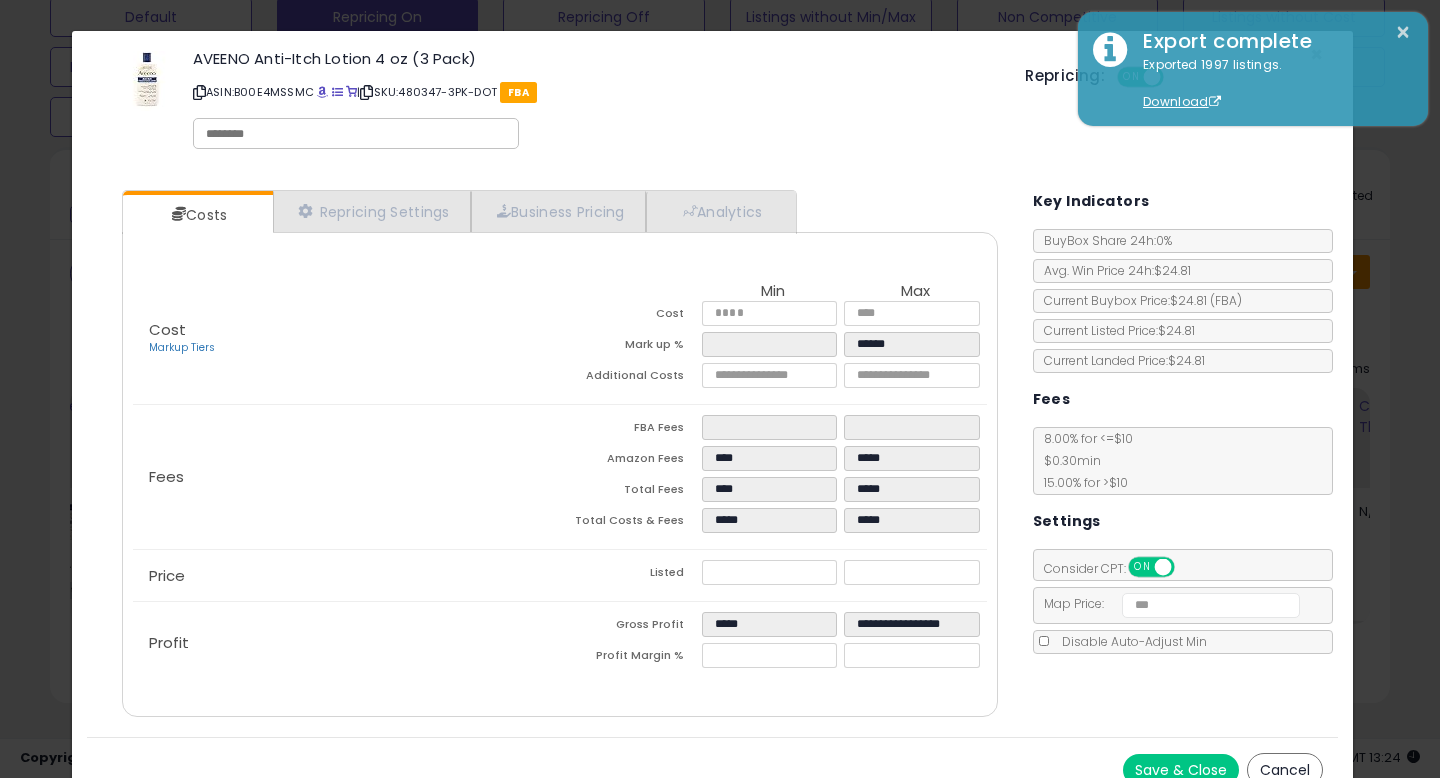 type on "****" 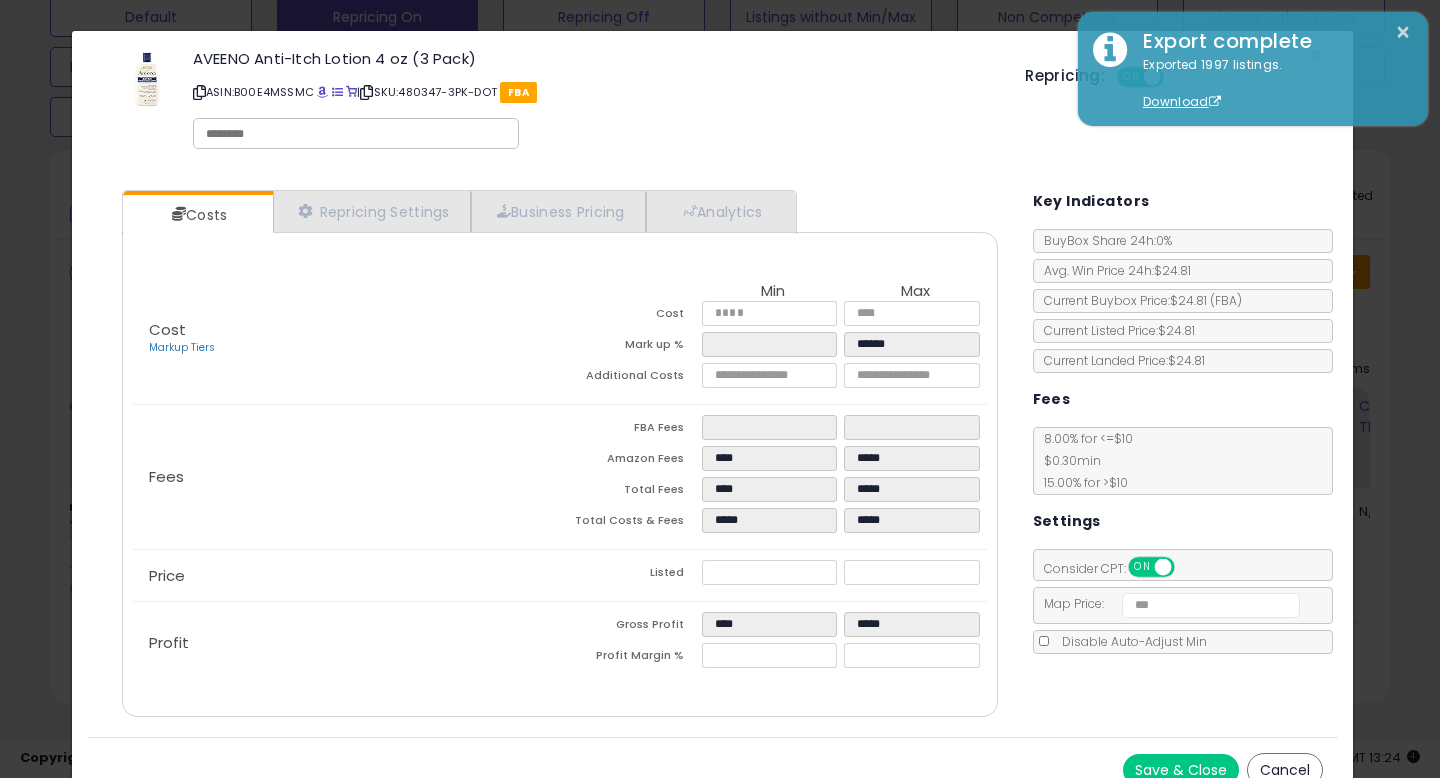 click on "Price
Listed
*****
*****" 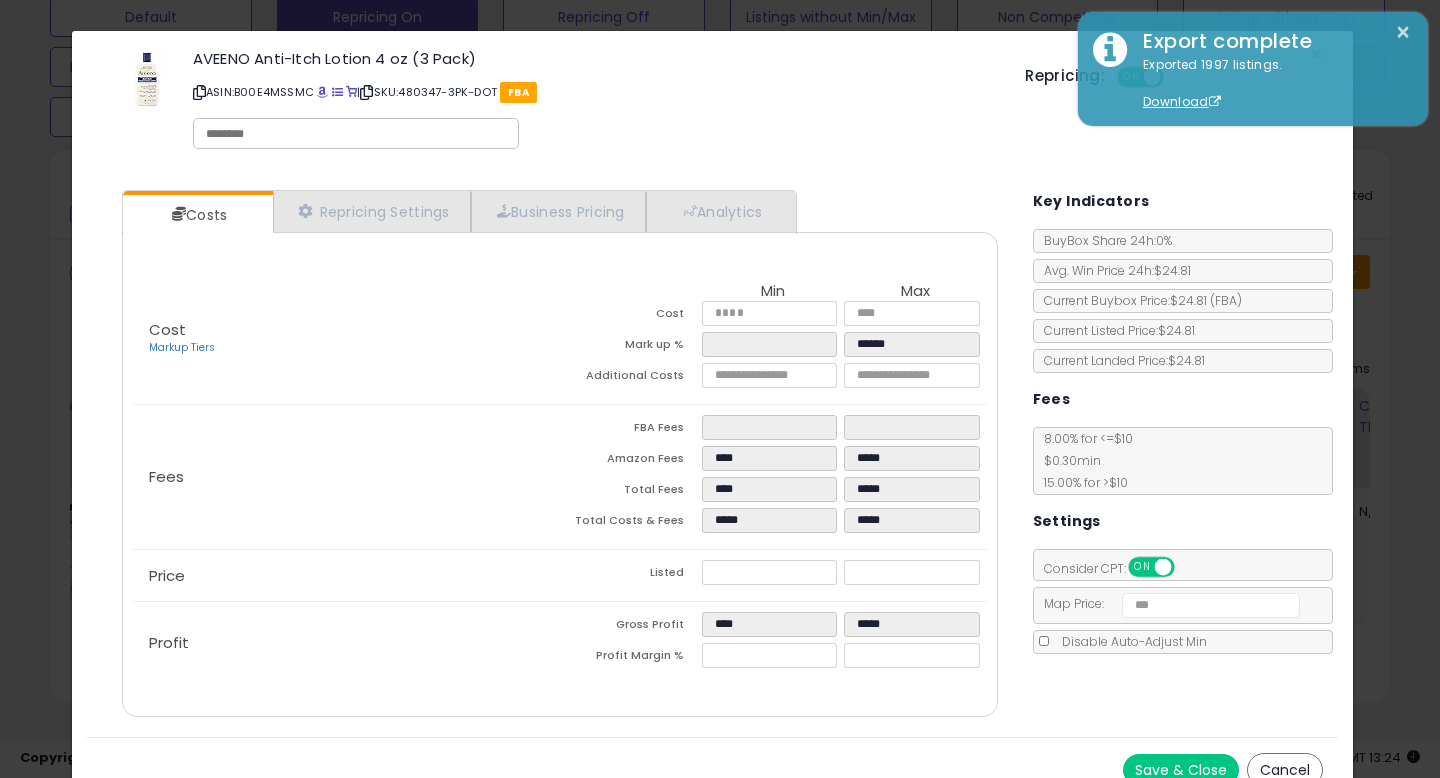 click on "Cancel" at bounding box center [1285, 770] 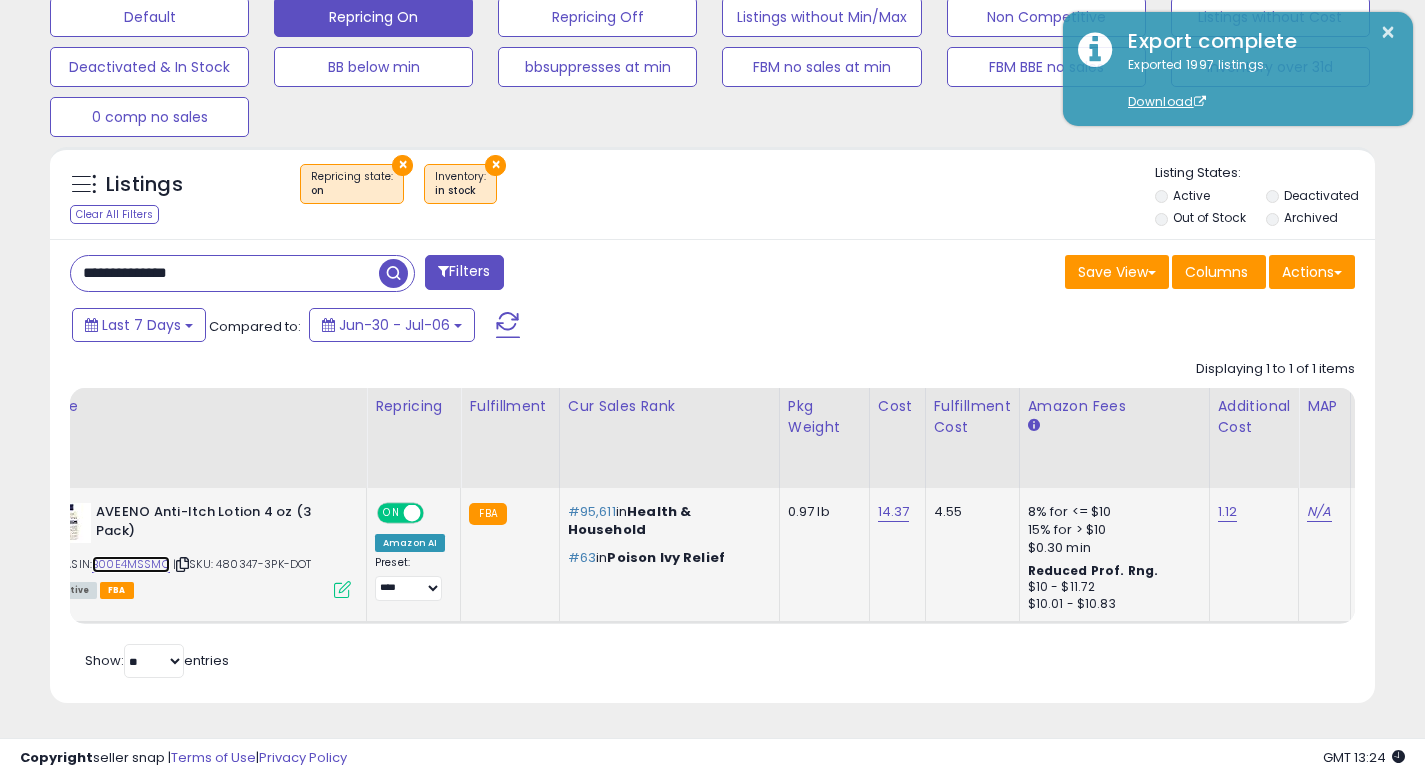 click on "B00E4MSSMC" at bounding box center [131, 564] 